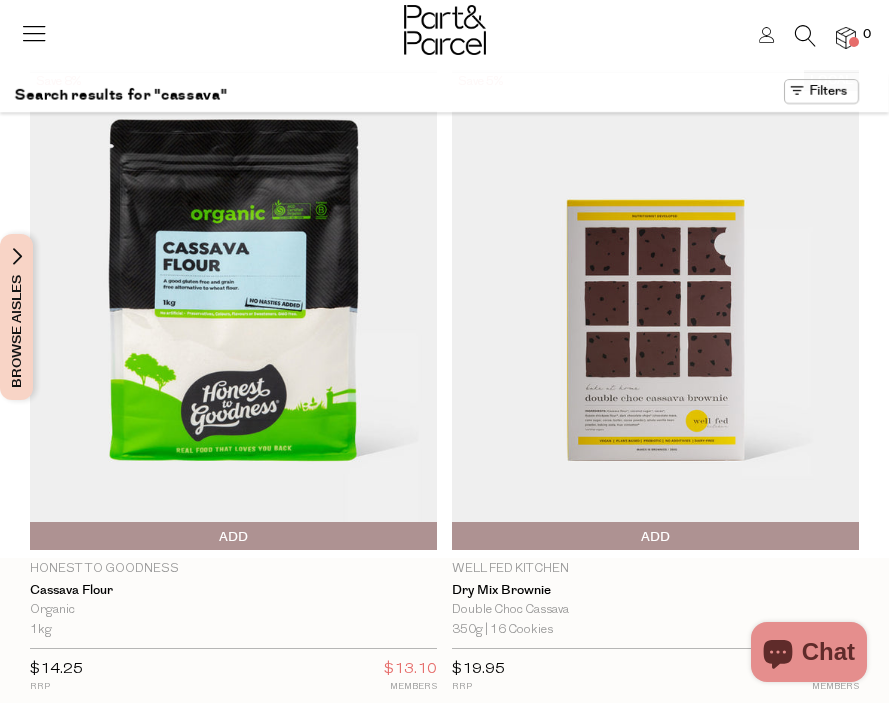 scroll, scrollTop: 0, scrollLeft: 0, axis: both 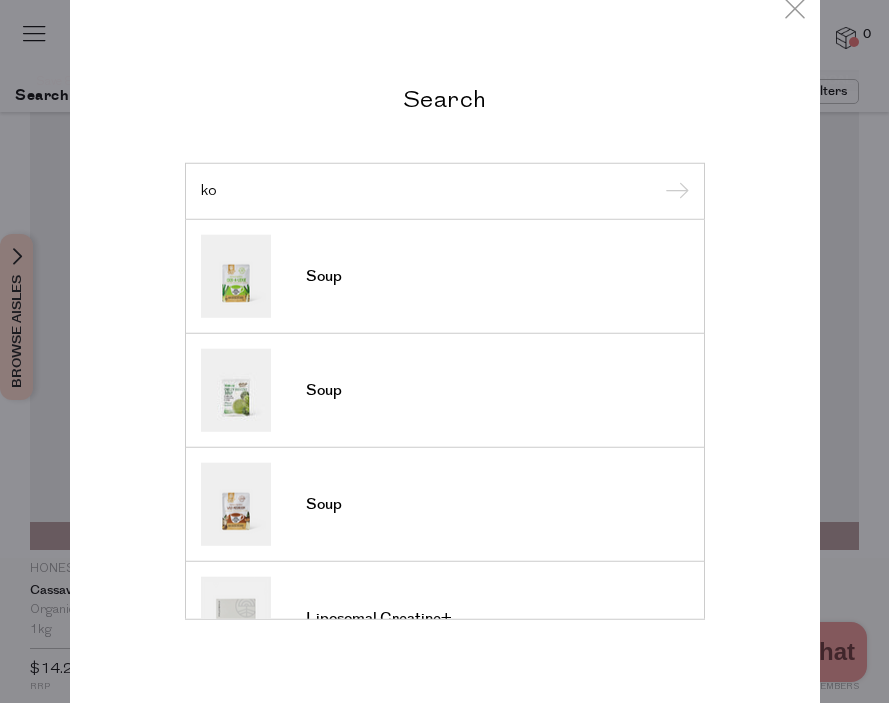 type on "k" 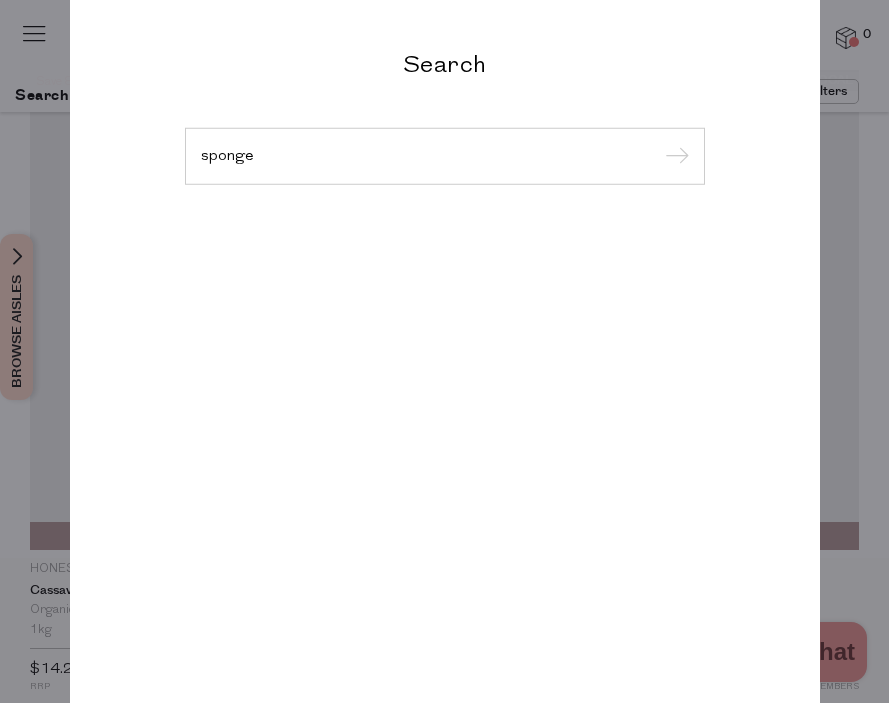 type on "sponge" 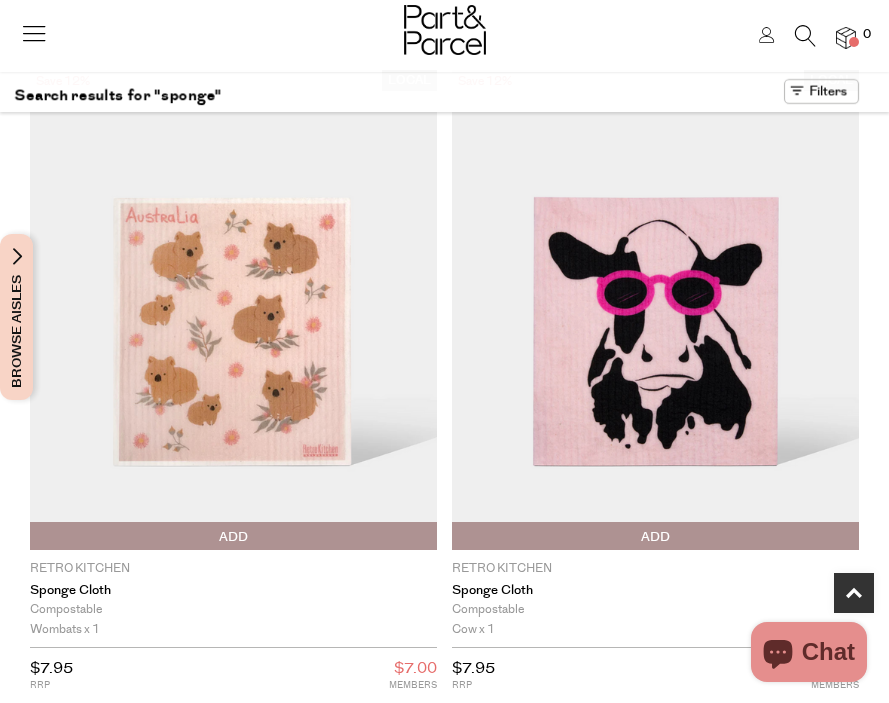 scroll, scrollTop: 535, scrollLeft: 0, axis: vertical 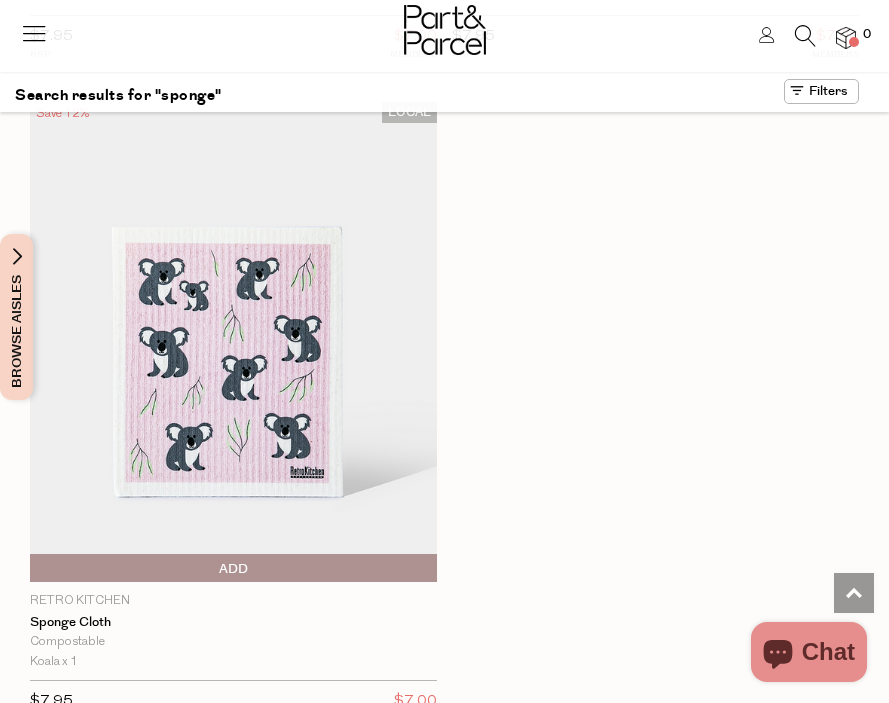 click at bounding box center (805, 36) 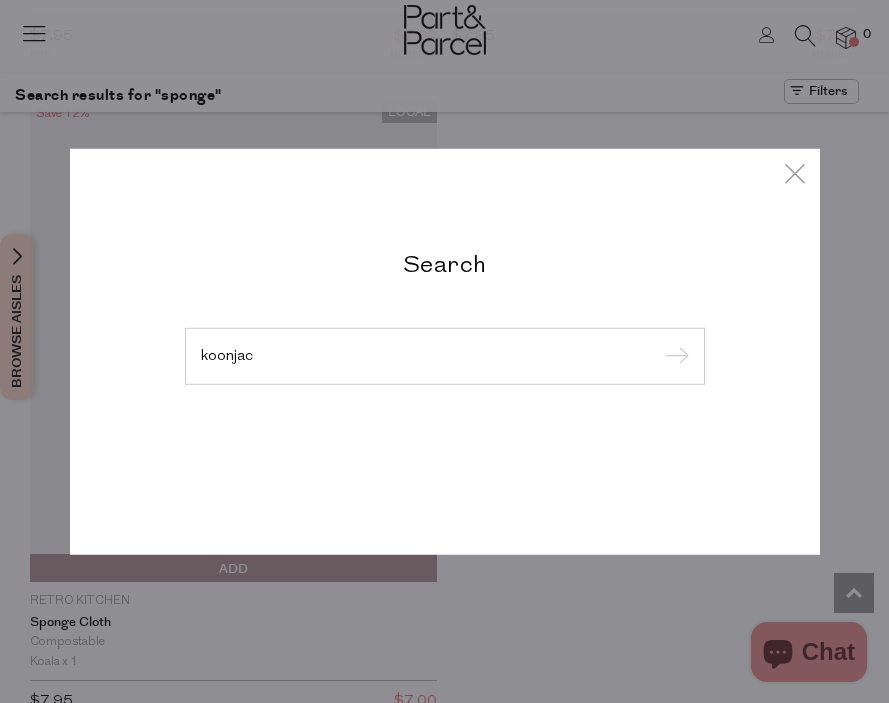 type on "koonjac" 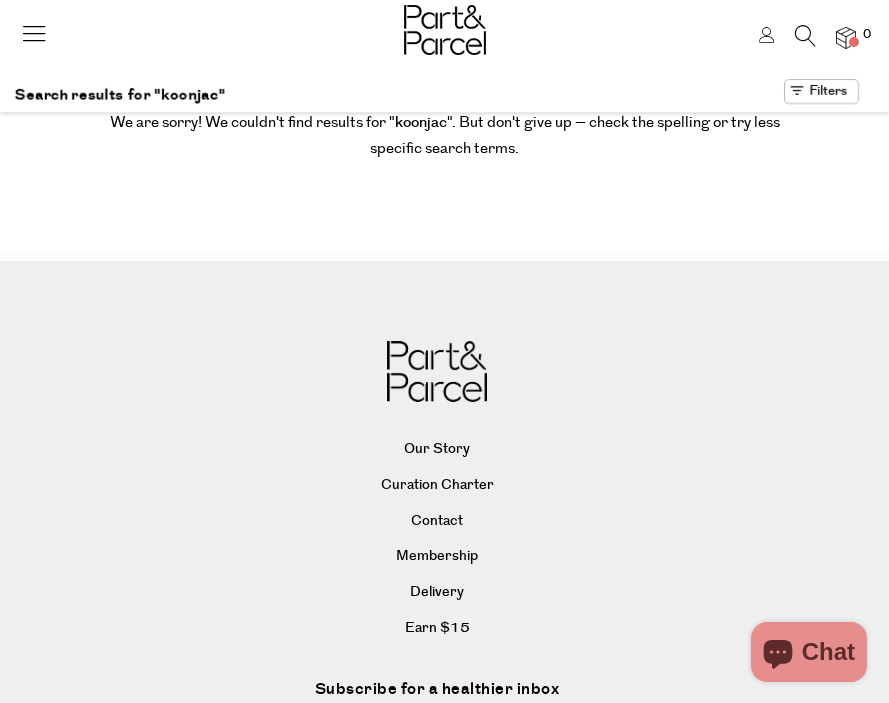scroll, scrollTop: 0, scrollLeft: 0, axis: both 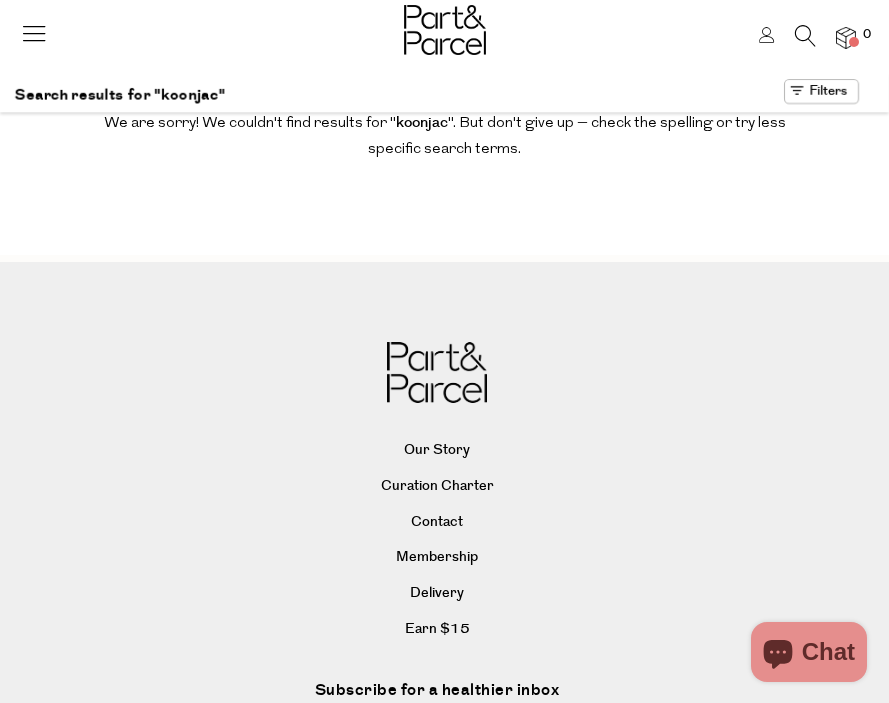 click at bounding box center (805, 36) 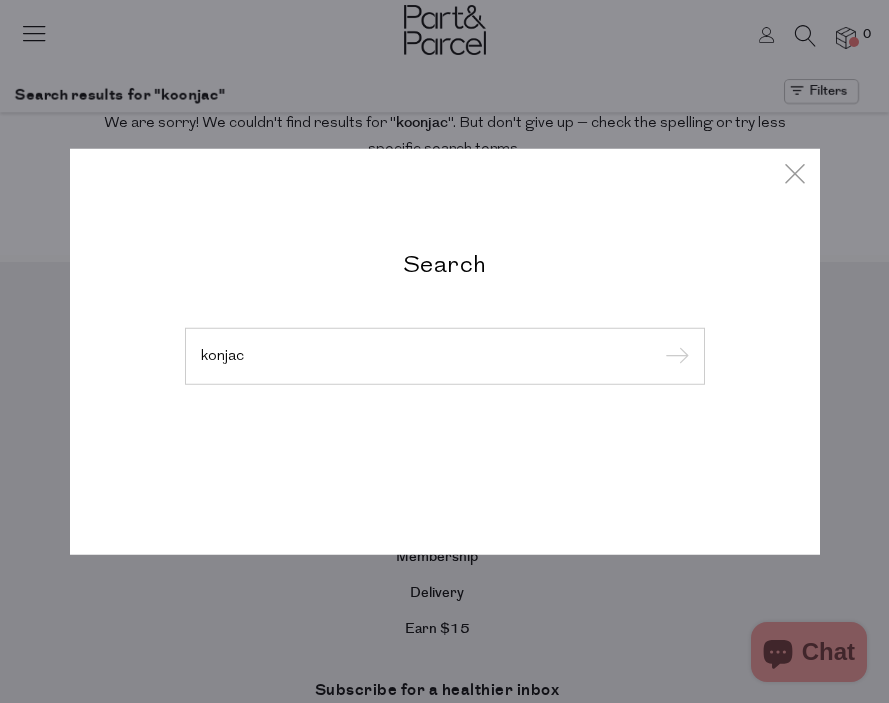 type on "konjac" 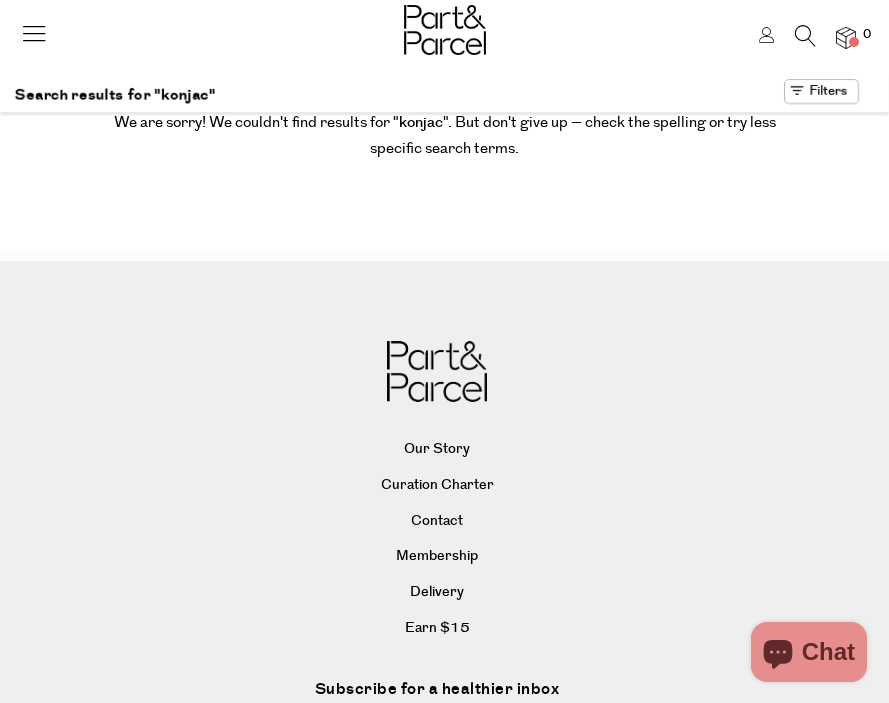 scroll, scrollTop: 0, scrollLeft: 0, axis: both 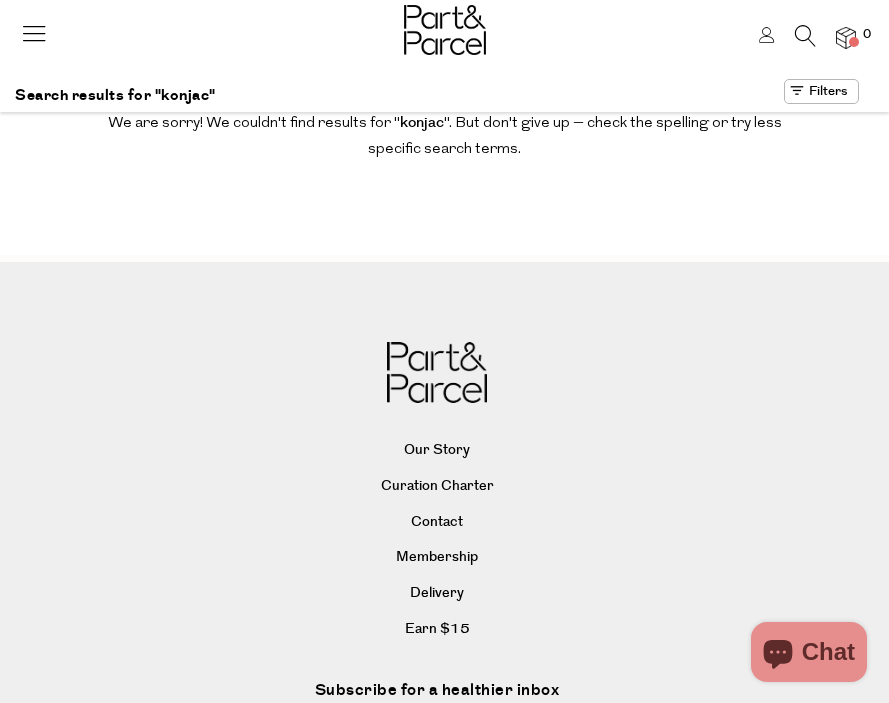 click at bounding box center (805, 36) 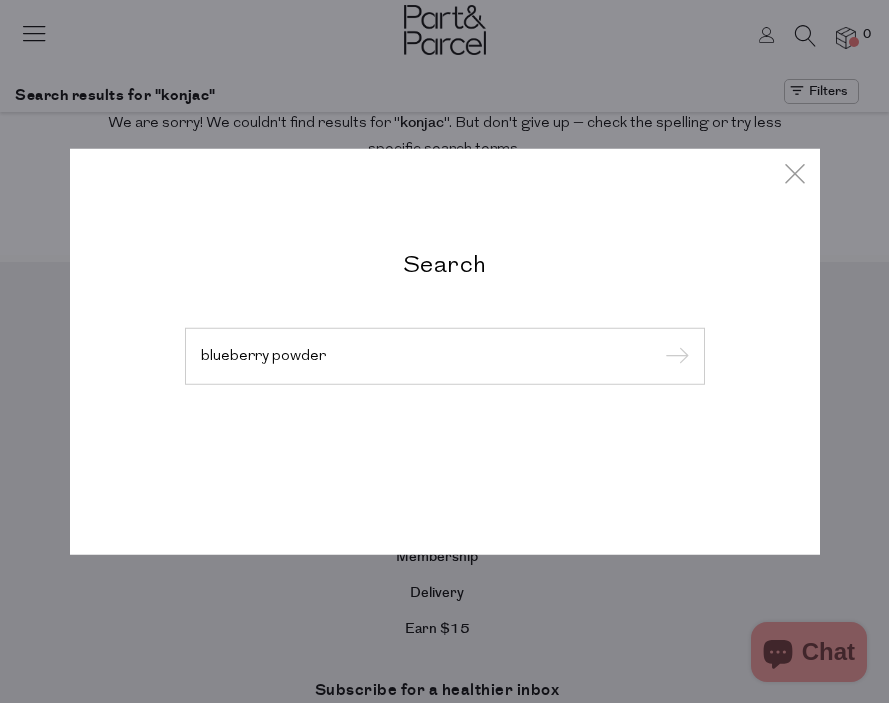type on "blueberry powder" 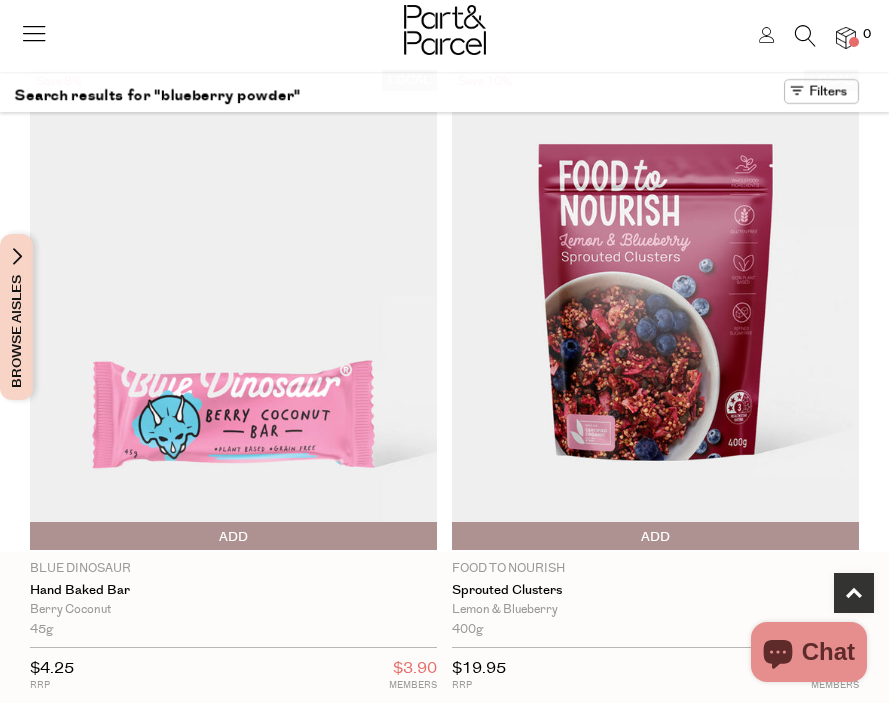 scroll, scrollTop: 710, scrollLeft: 0, axis: vertical 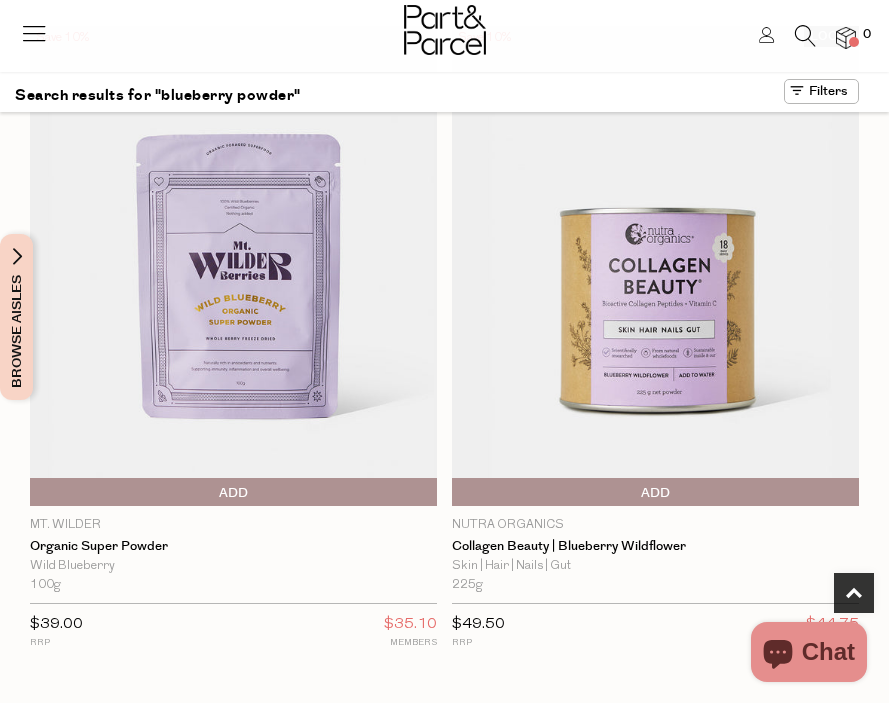 click on "Add To Parcel" at bounding box center [233, 493] 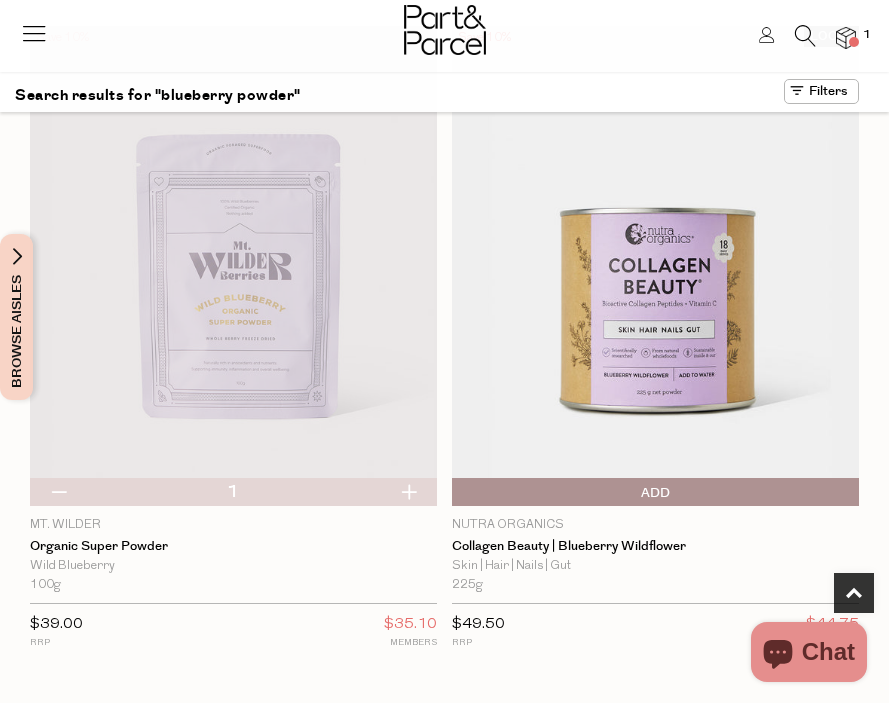 click at bounding box center [846, 38] 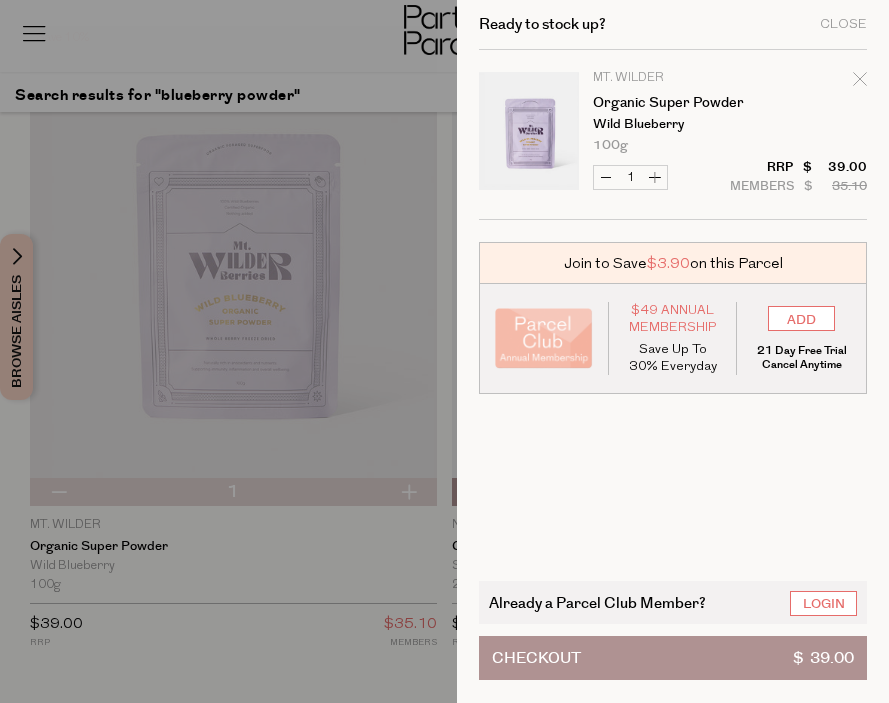 click on "Checkout $ 39.00" at bounding box center [673, 658] 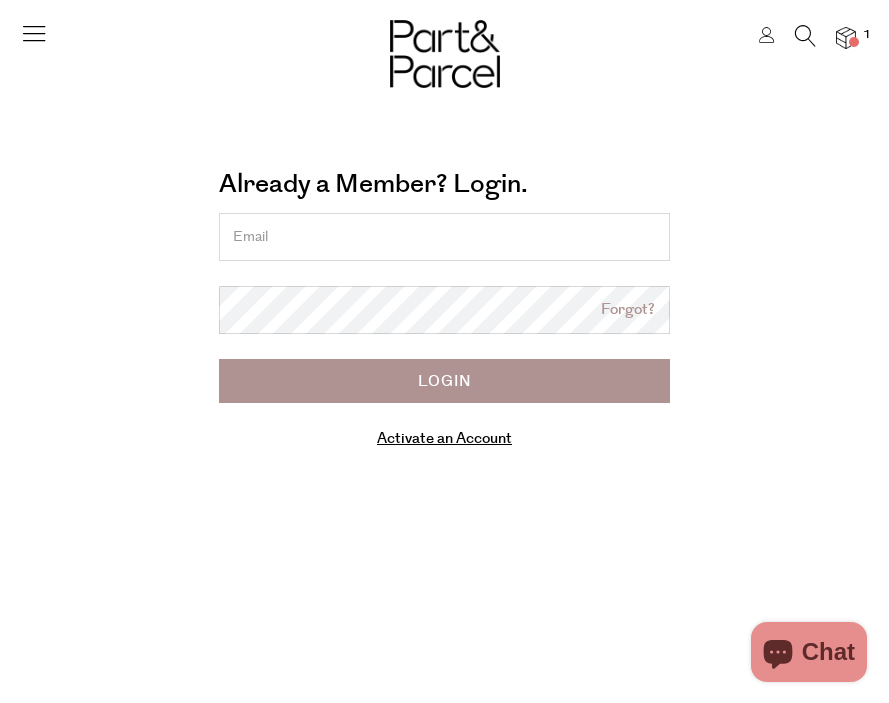 scroll, scrollTop: 0, scrollLeft: 0, axis: both 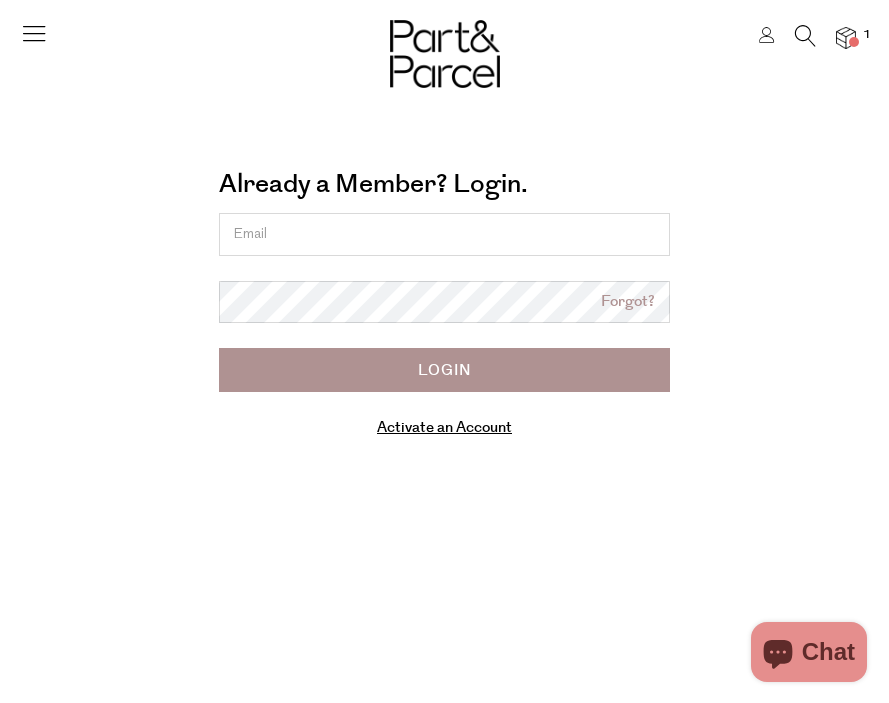 click on "Activate an Account" at bounding box center (444, 427) 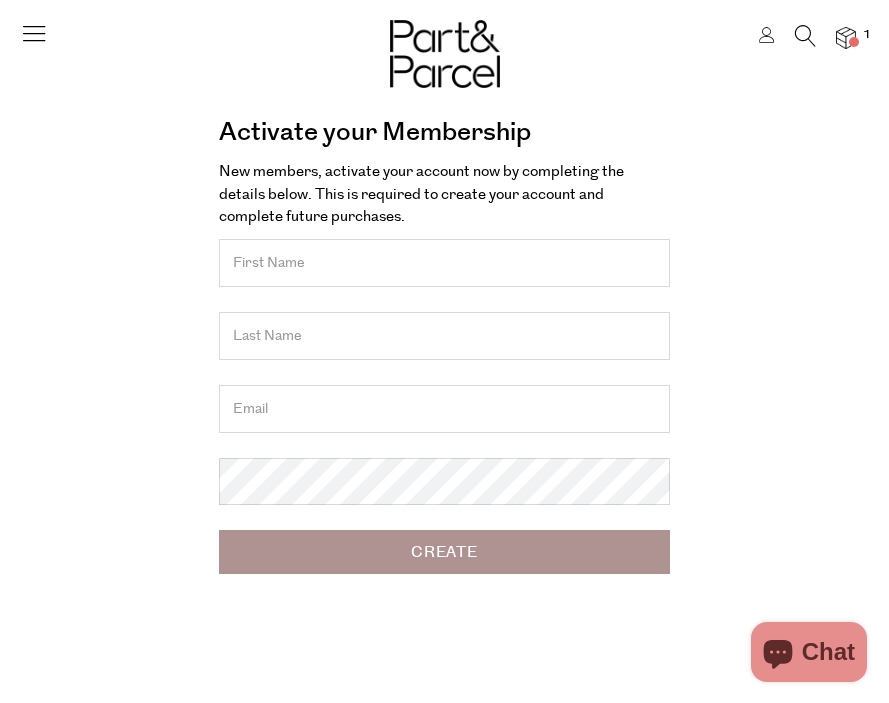scroll, scrollTop: 0, scrollLeft: 0, axis: both 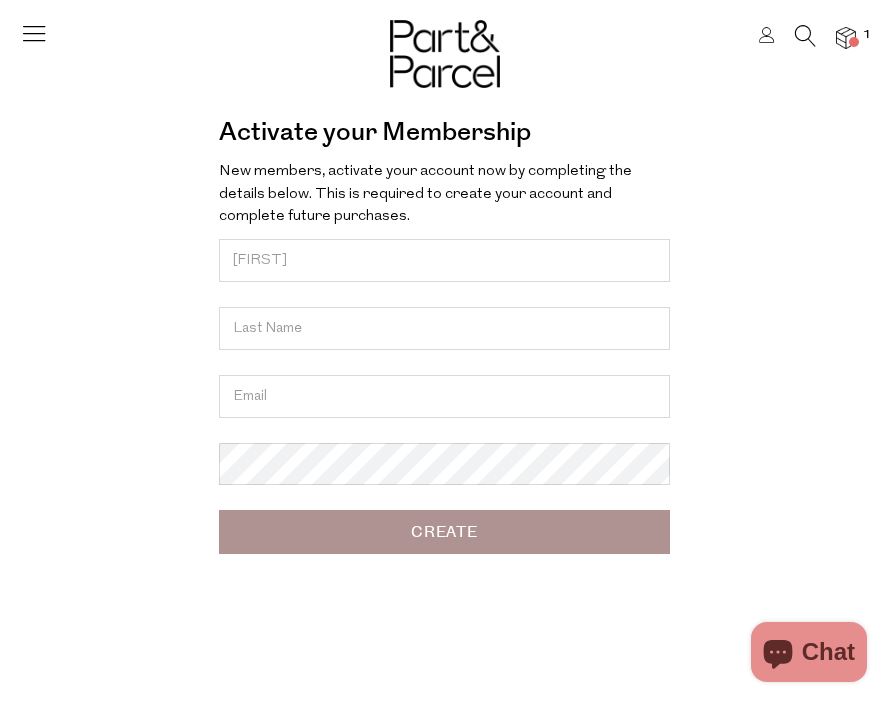 type on "Kendal" 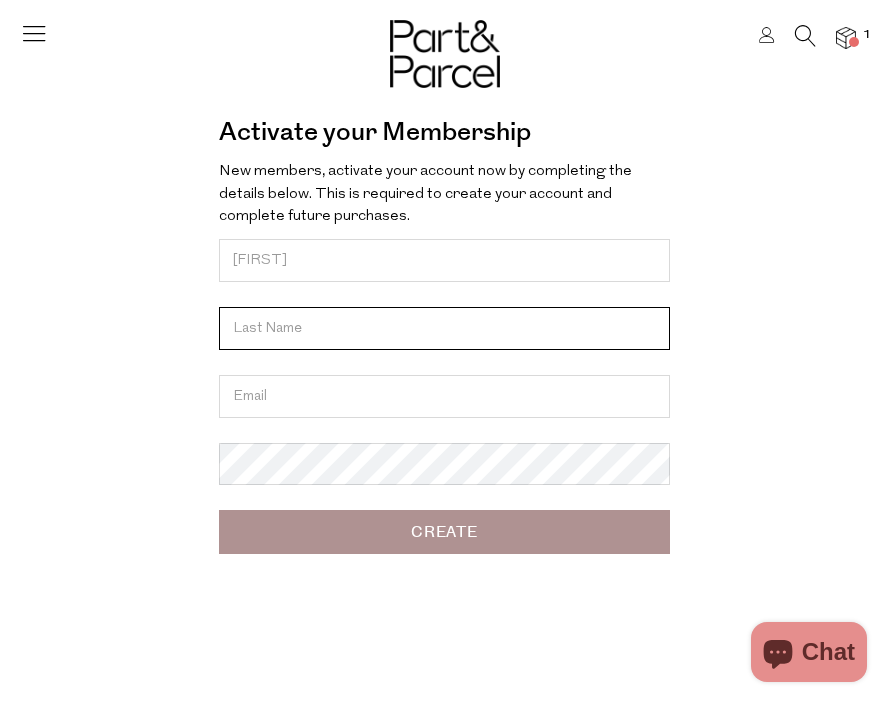 type on "Ray" 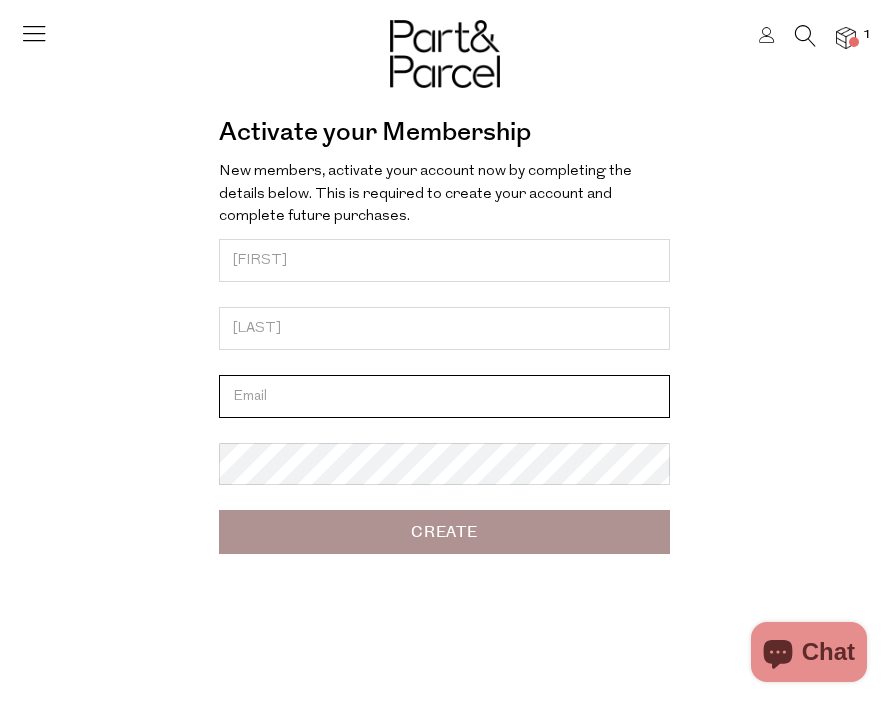 type on "kendalray30@[EMAIL_DOMAIN]" 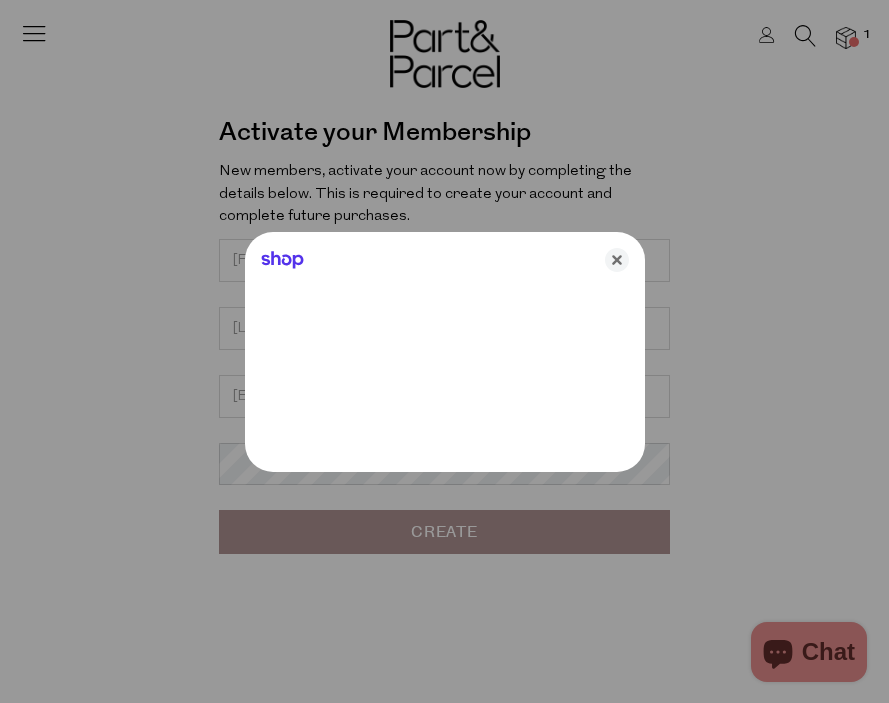 click at bounding box center (444, 351) 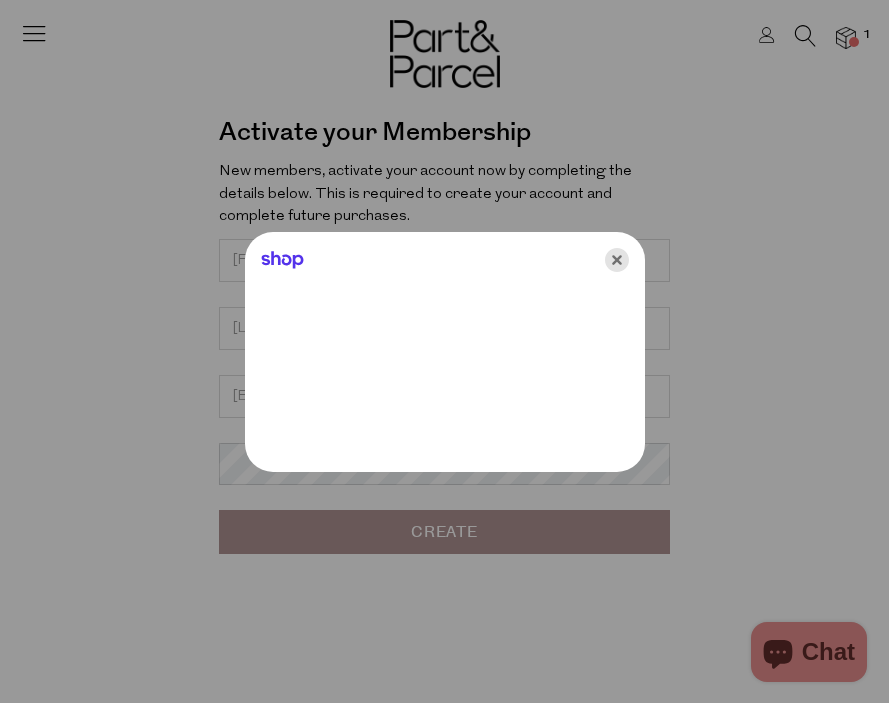 click 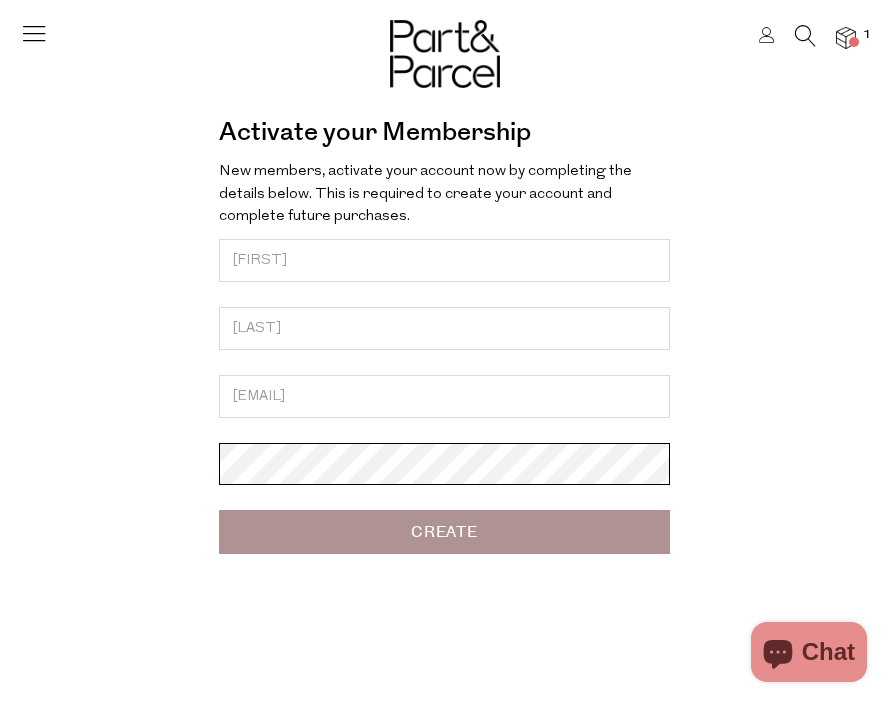 click on "Create" at bounding box center (444, 532) 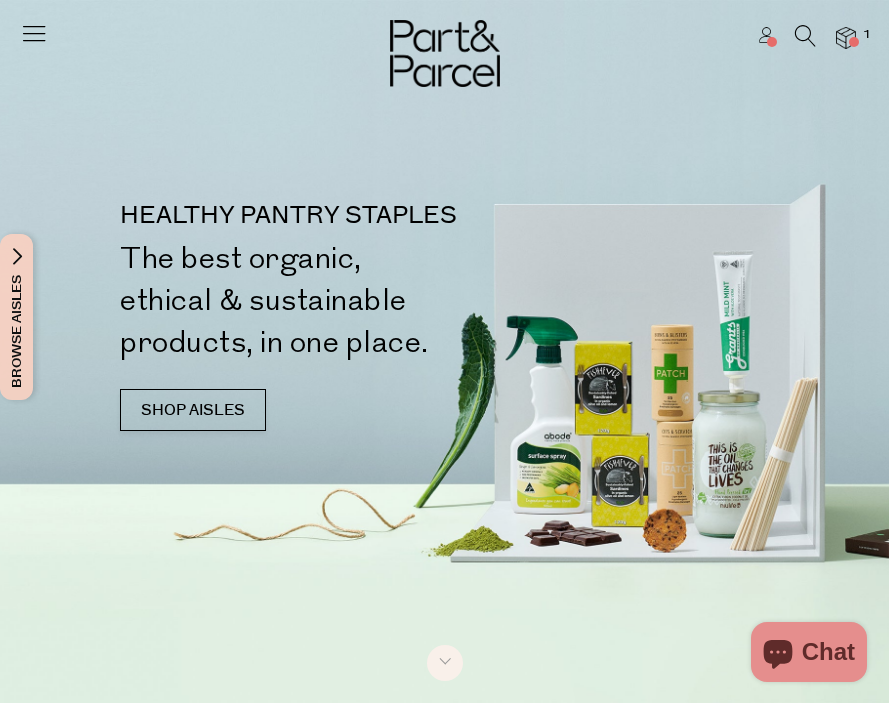 scroll, scrollTop: 0, scrollLeft: 0, axis: both 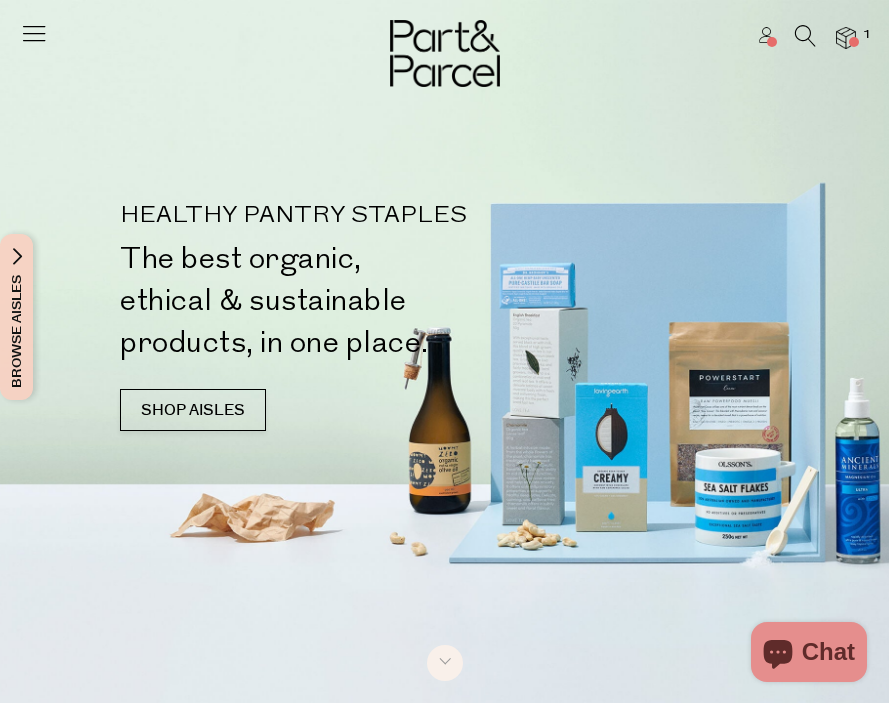 click at bounding box center (846, 38) 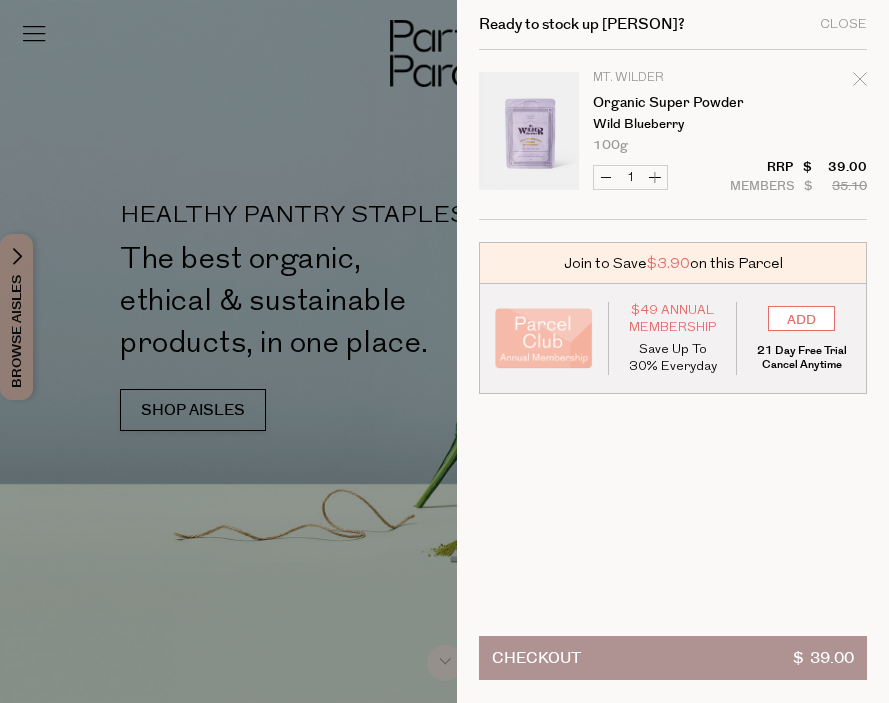 click on "Checkout $ 39.00" at bounding box center (673, 658) 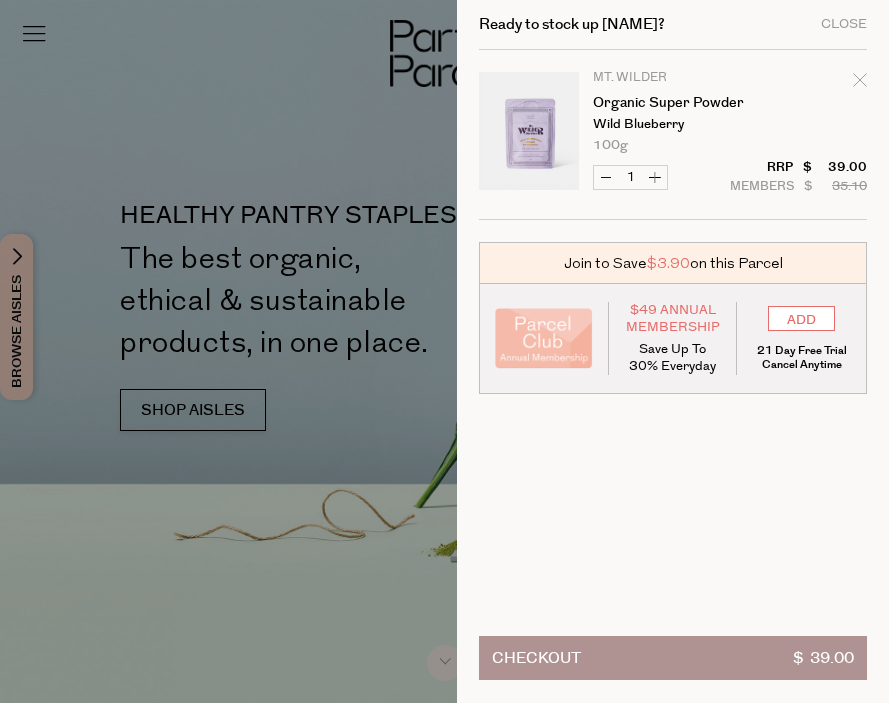 scroll, scrollTop: 0, scrollLeft: 0, axis: both 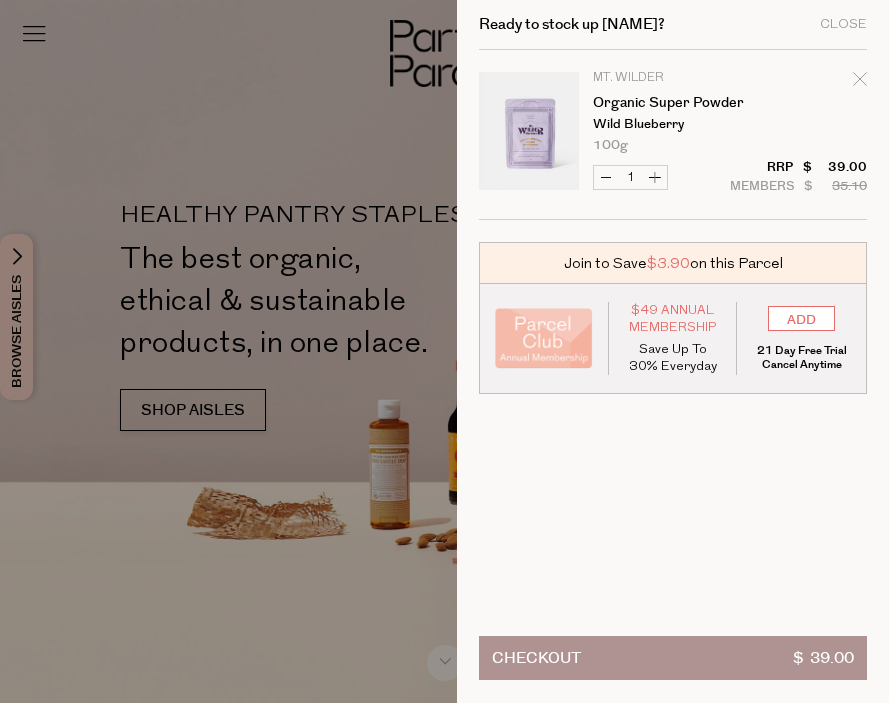click on "Checkout $ 39.00" at bounding box center (673, 658) 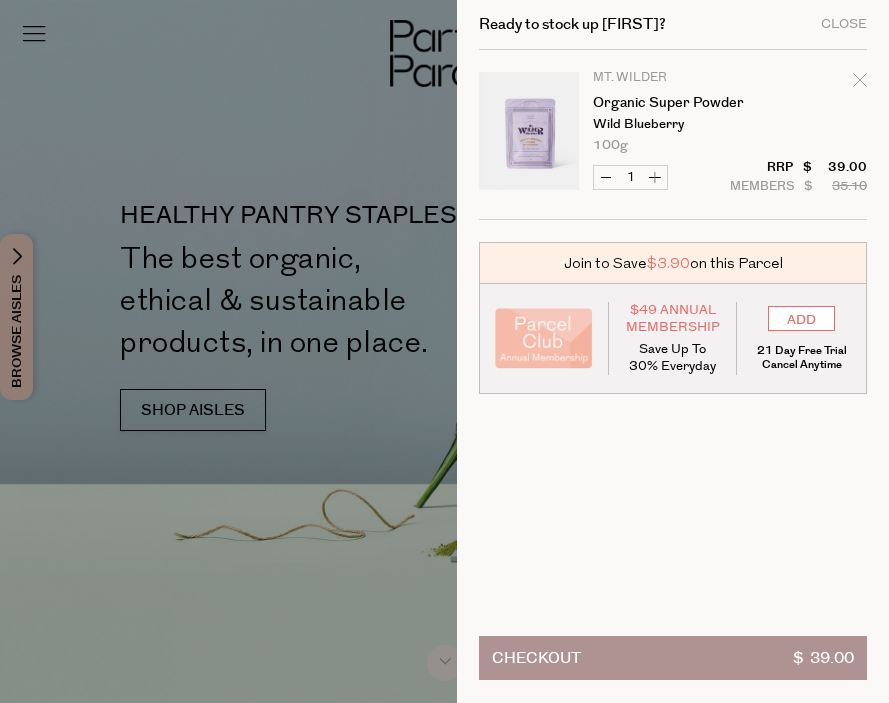 scroll, scrollTop: 0, scrollLeft: 0, axis: both 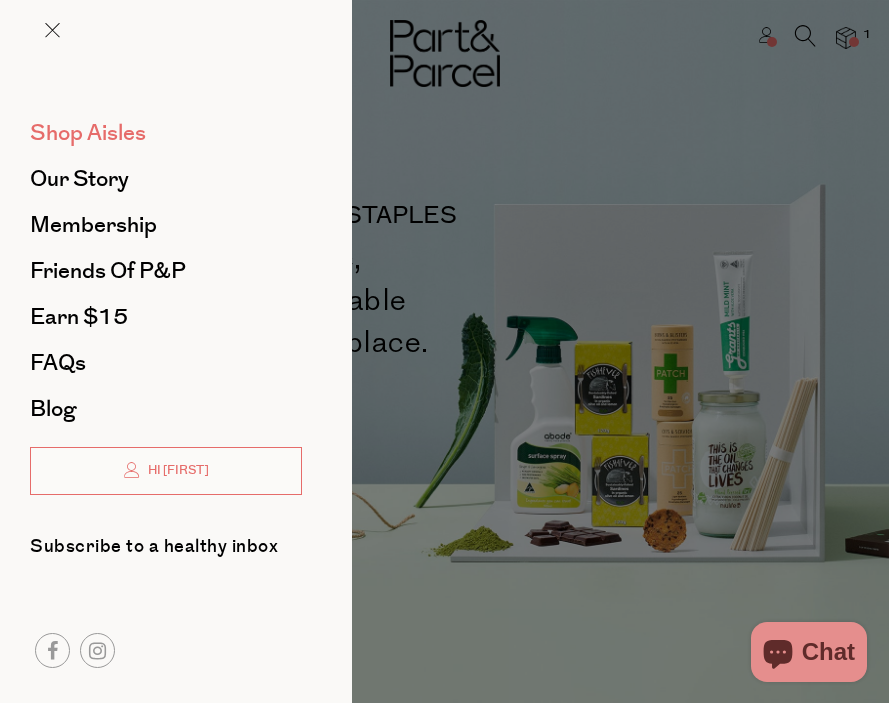 click on "Shop Aisles" at bounding box center (88, 133) 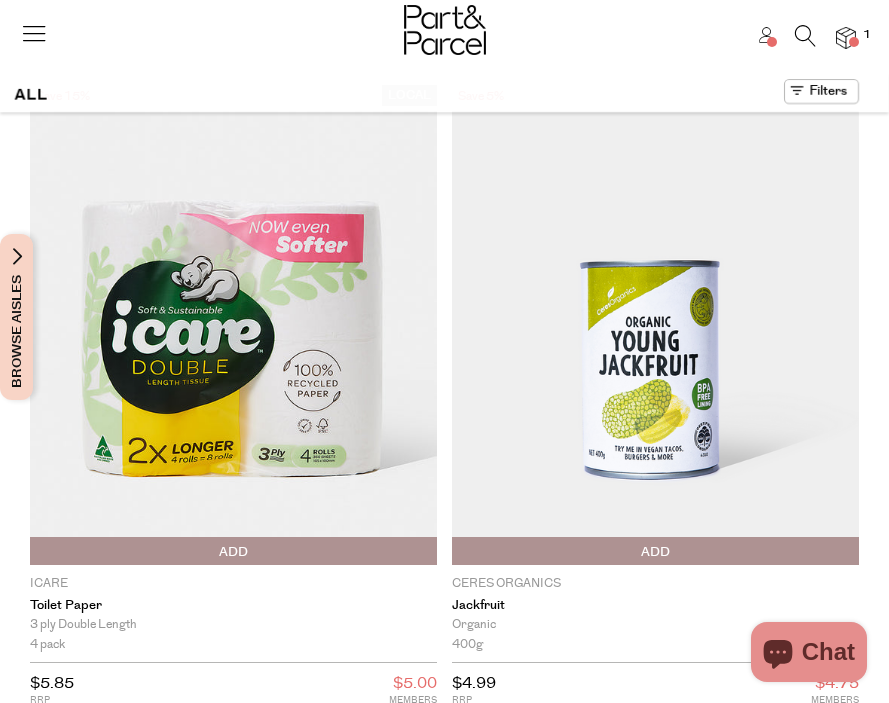 scroll, scrollTop: 0, scrollLeft: 0, axis: both 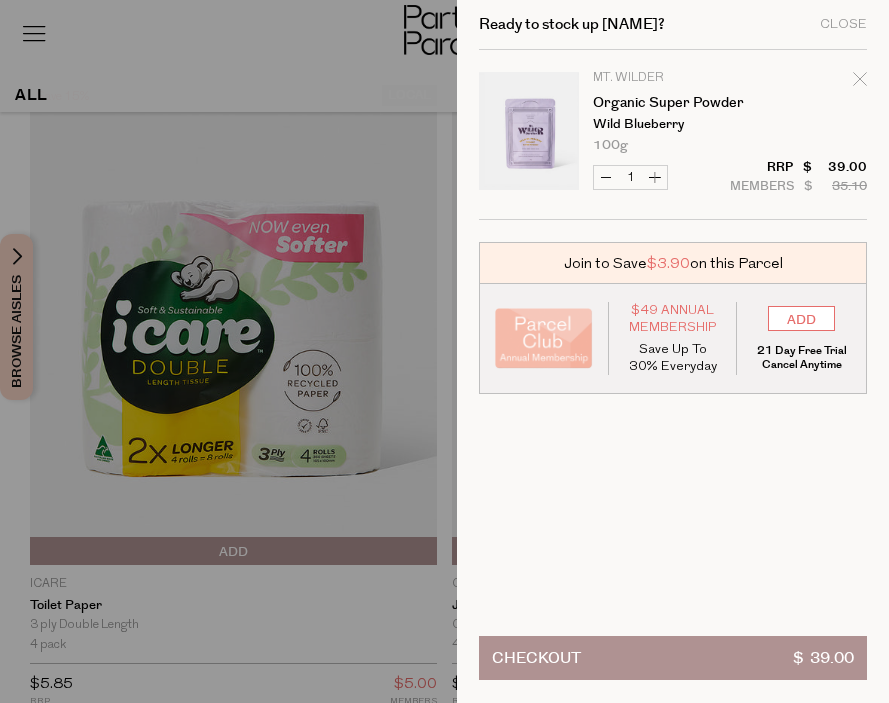 click at bounding box center (444, 351) 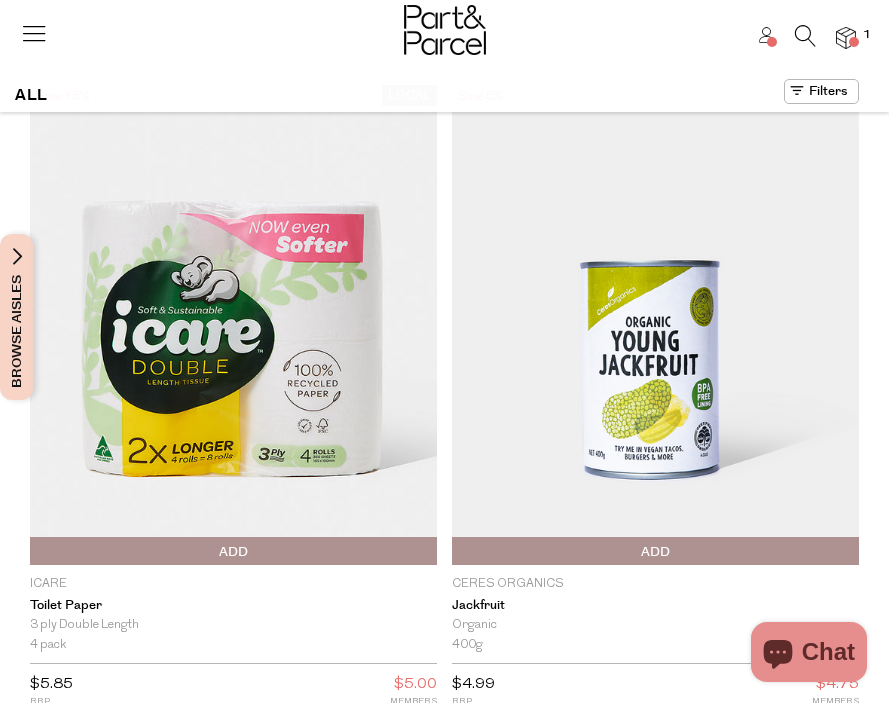 click at bounding box center (805, 36) 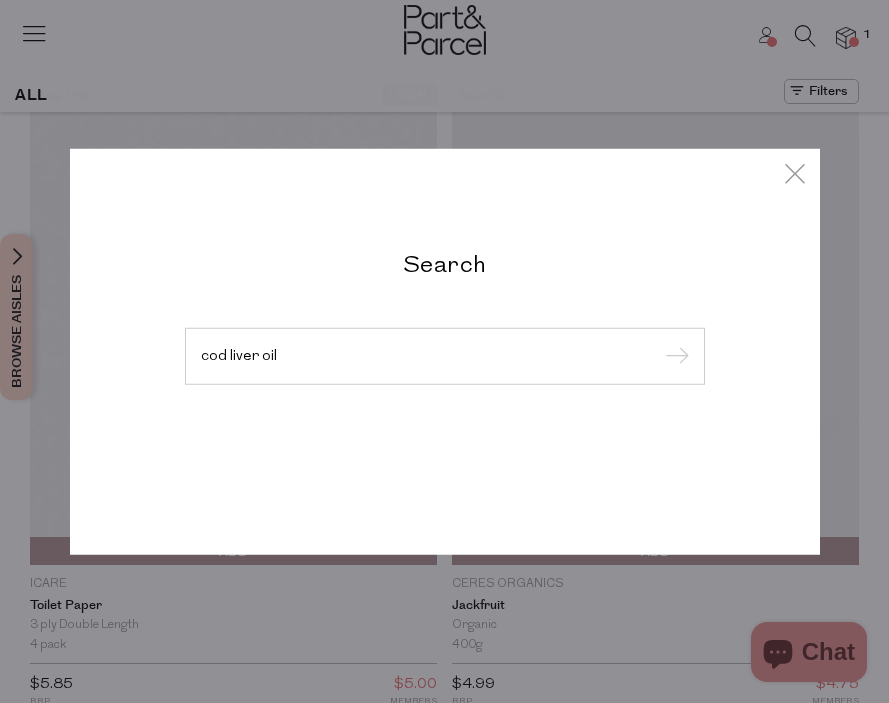 type on "cod liver oil" 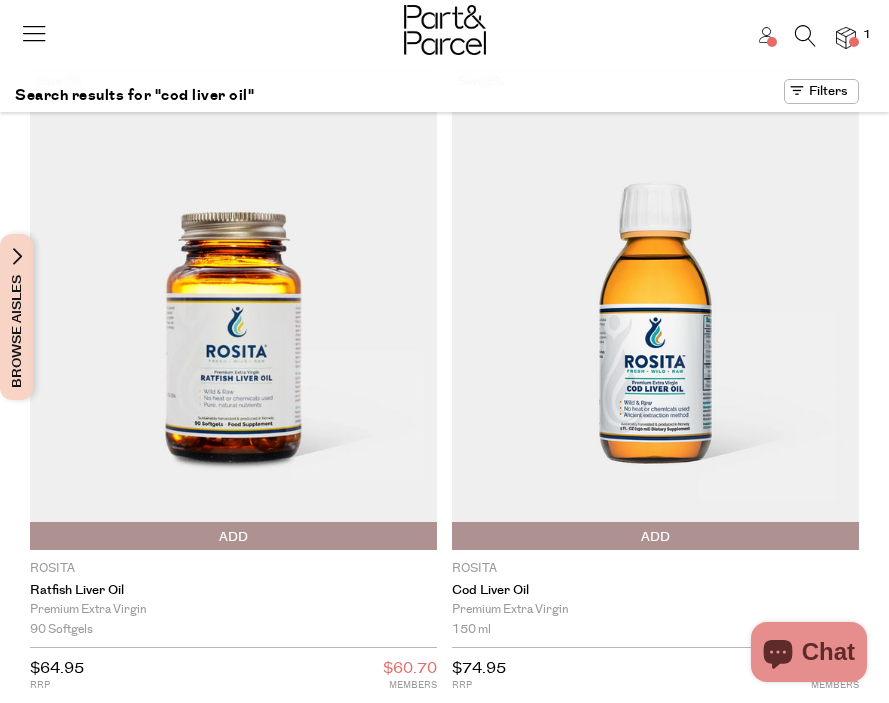 scroll, scrollTop: 0, scrollLeft: 0, axis: both 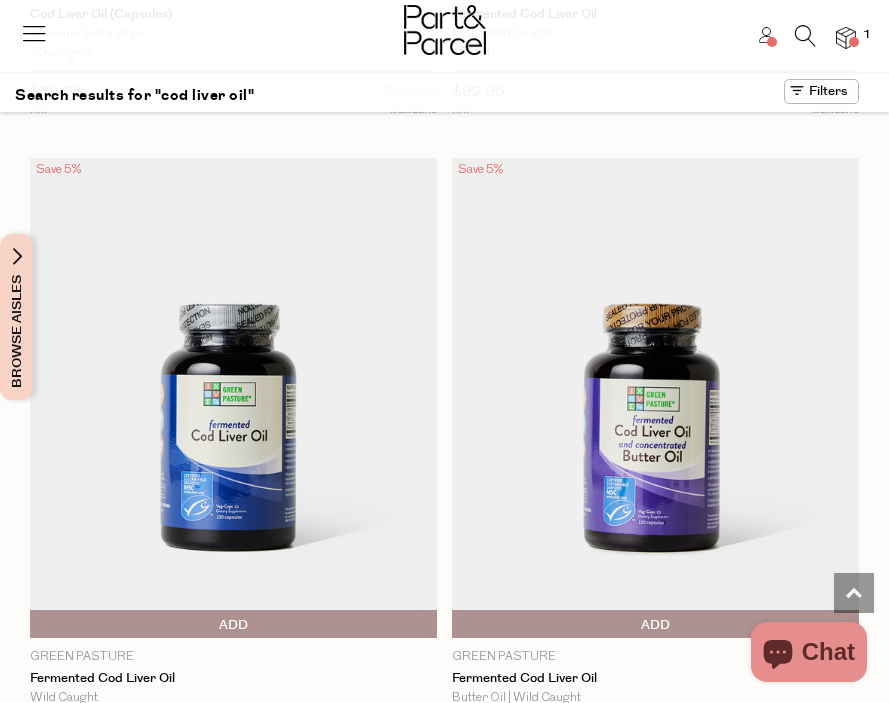 click at bounding box center [805, 36] 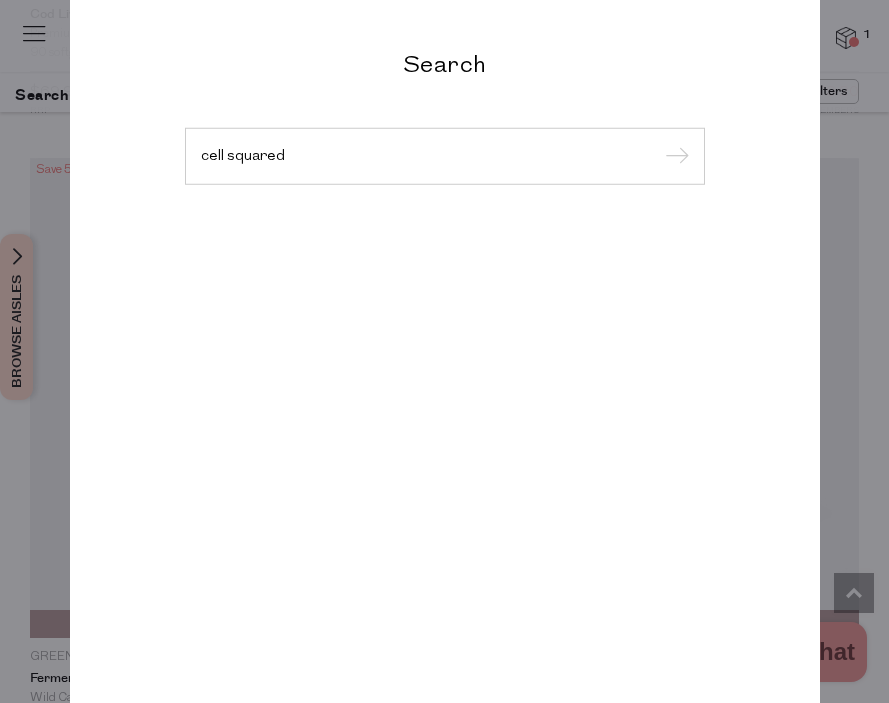 type on "cell squared" 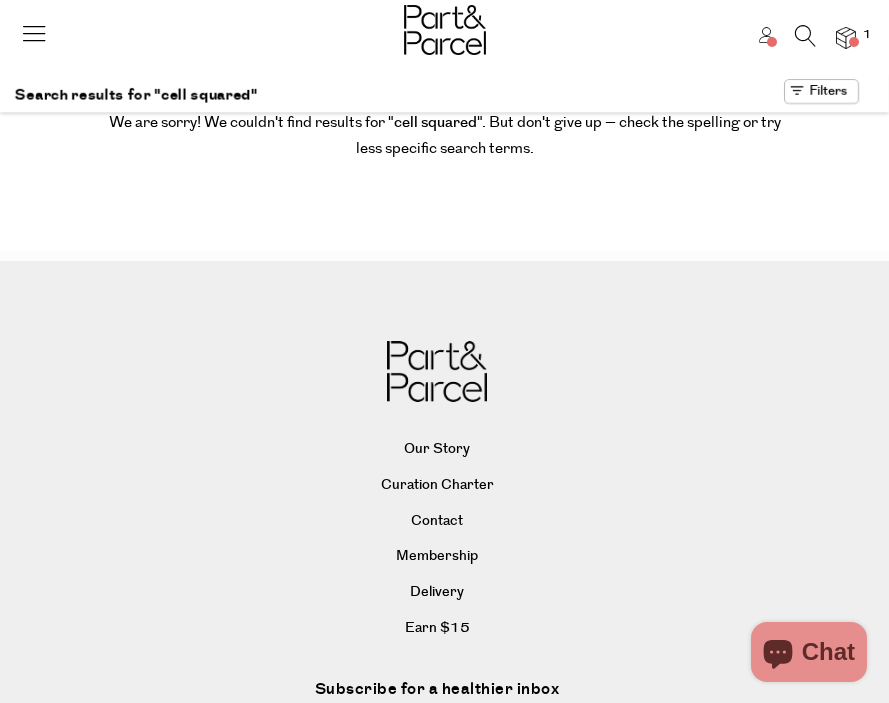 scroll, scrollTop: 0, scrollLeft: 0, axis: both 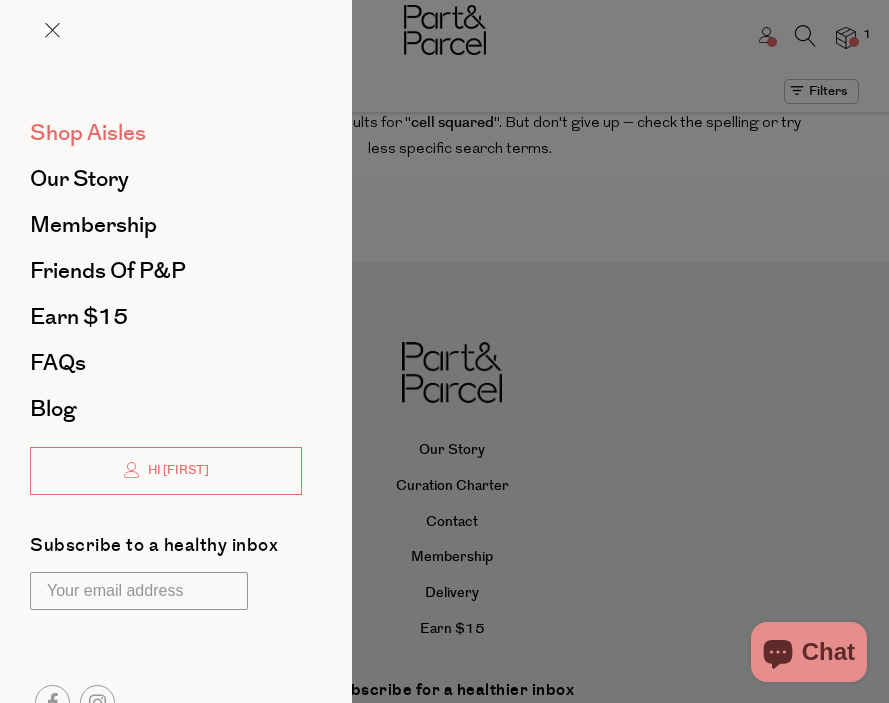 click on "Shop Aisles" at bounding box center (88, 133) 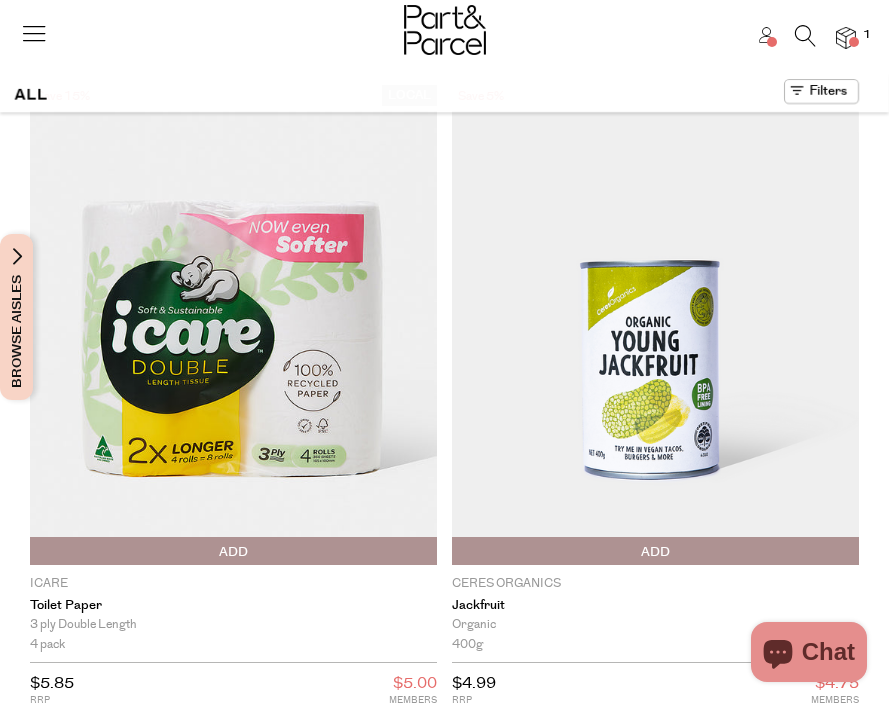 scroll, scrollTop: 0, scrollLeft: 0, axis: both 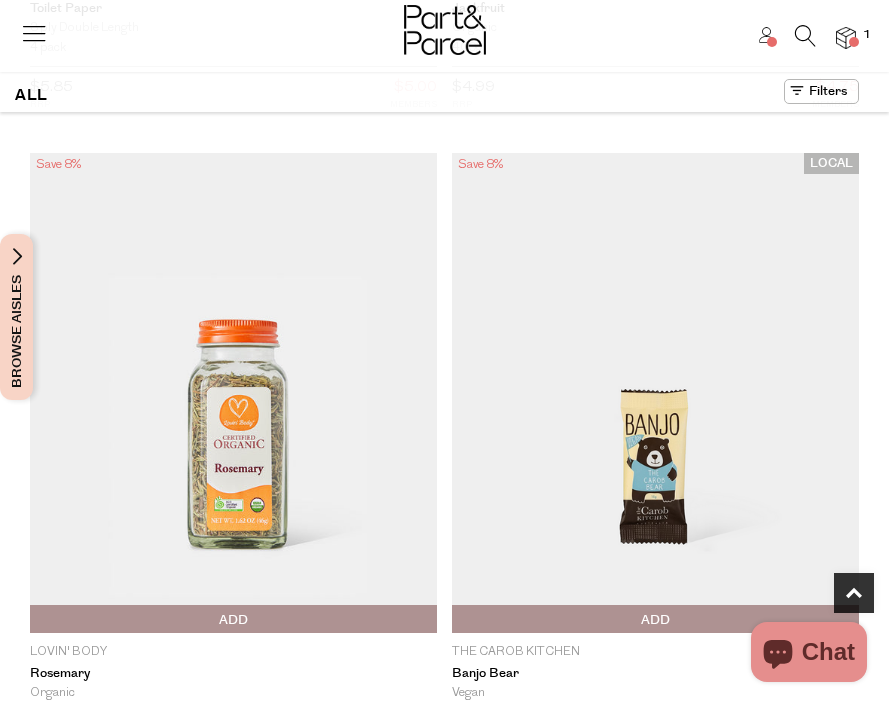 click at bounding box center [805, 36] 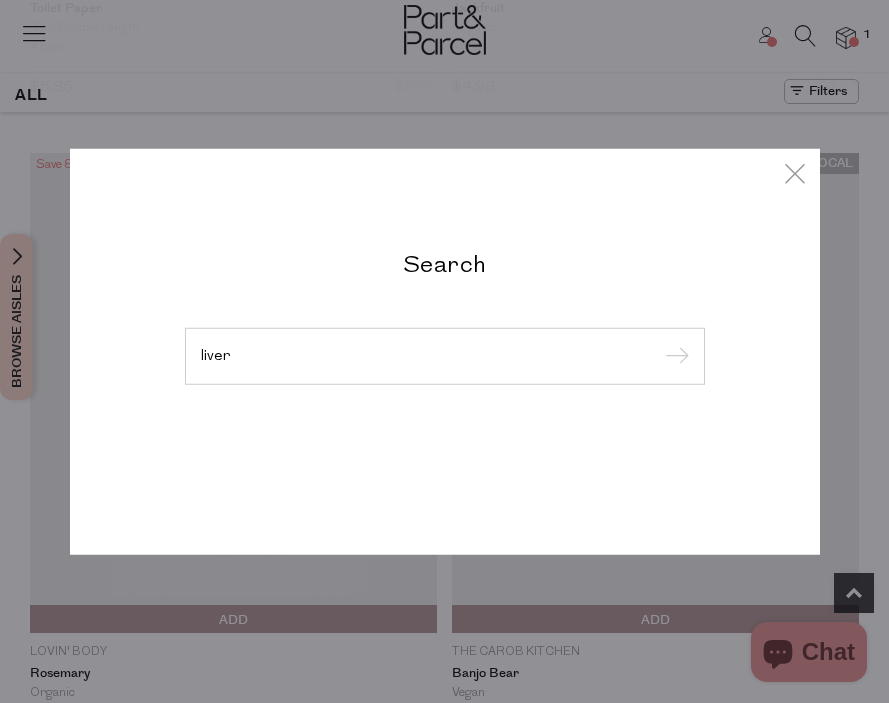 type on "liver" 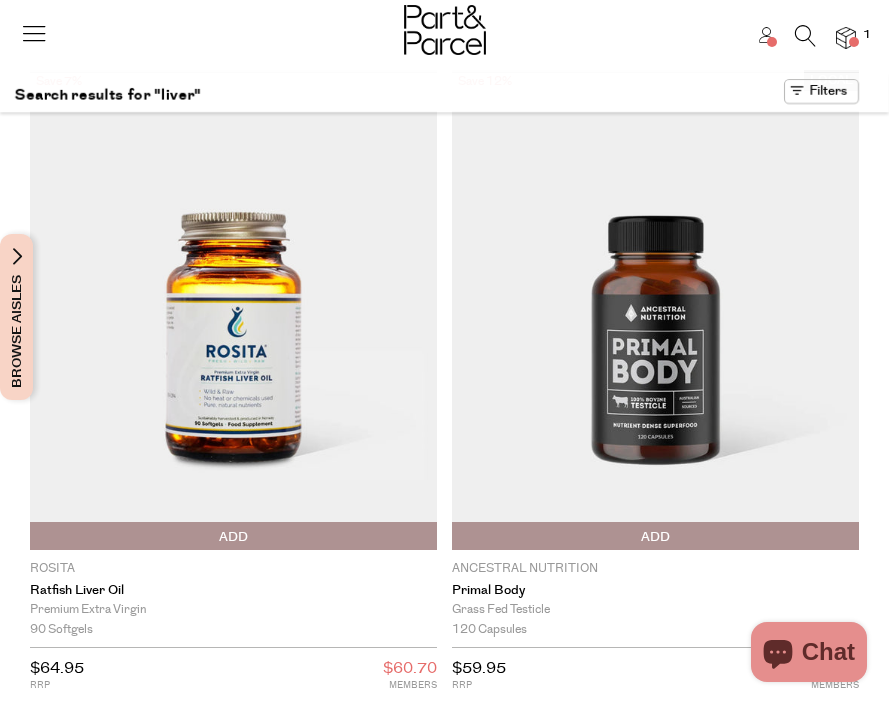 scroll, scrollTop: 402, scrollLeft: 0, axis: vertical 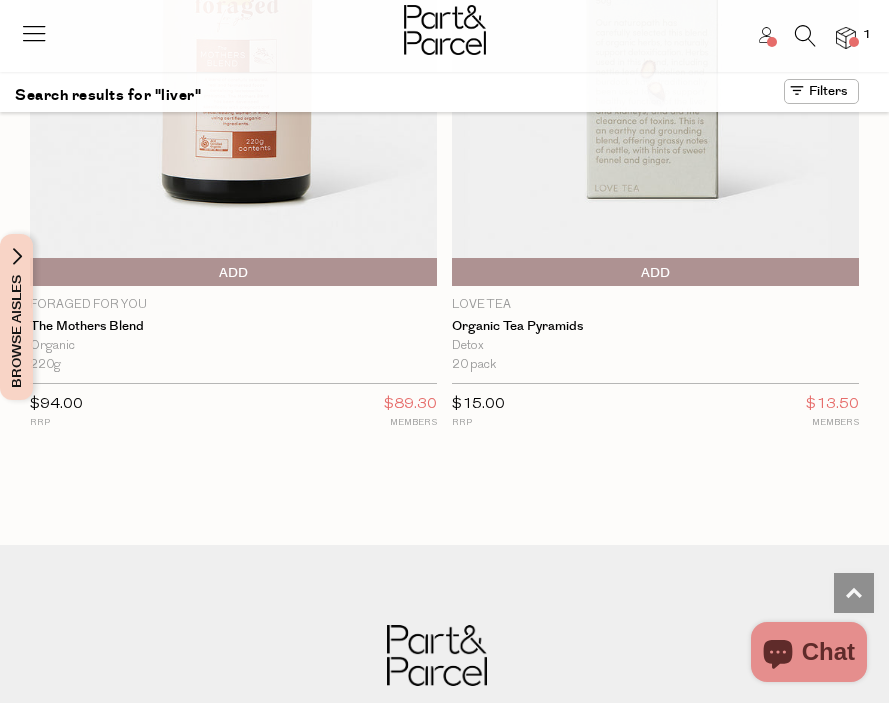 click at bounding box center (805, 36) 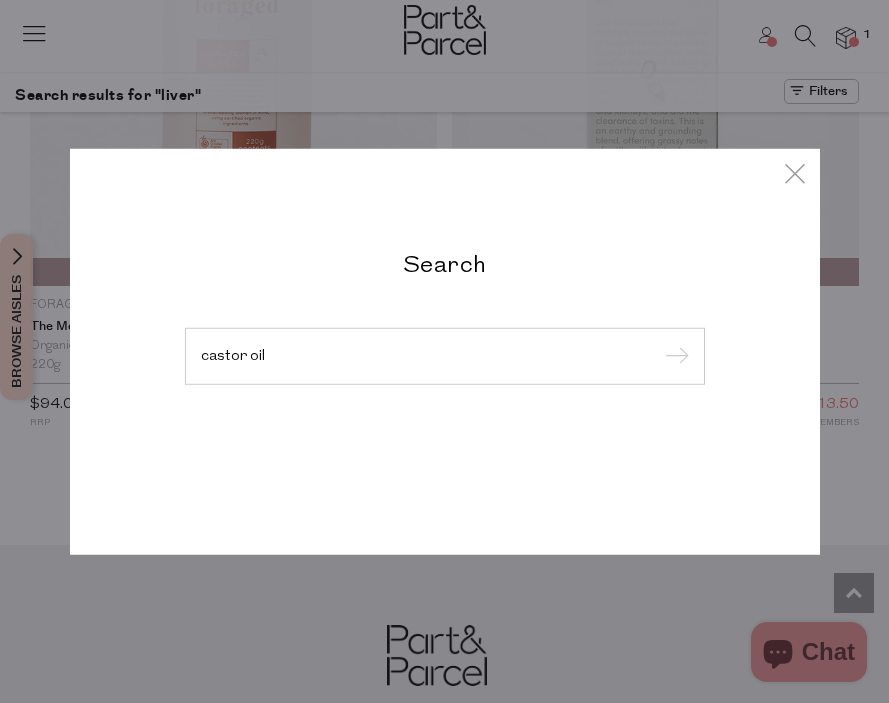 type on "castor oil" 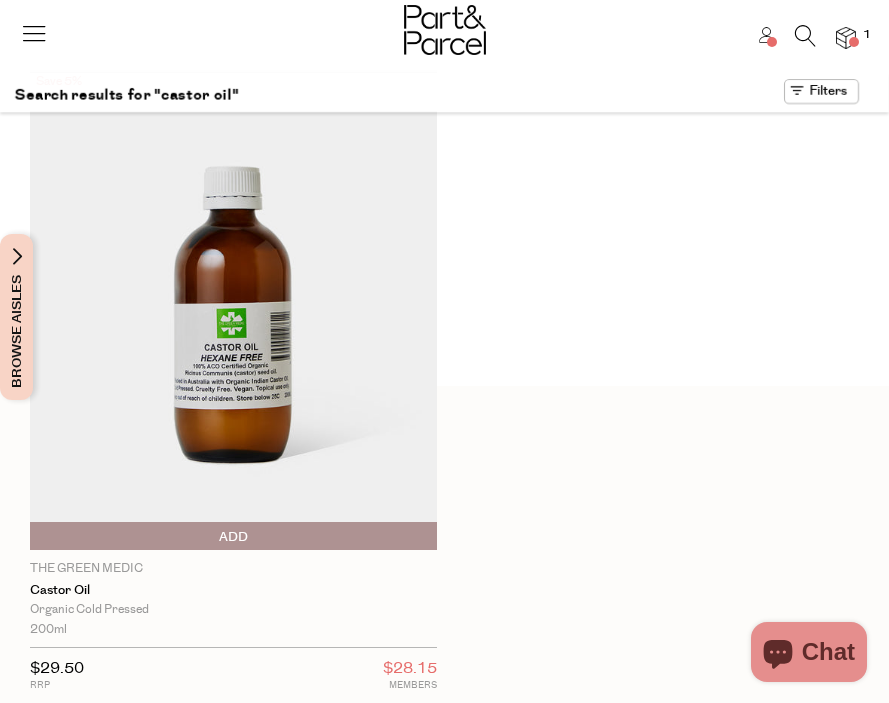 scroll, scrollTop: 0, scrollLeft: 0, axis: both 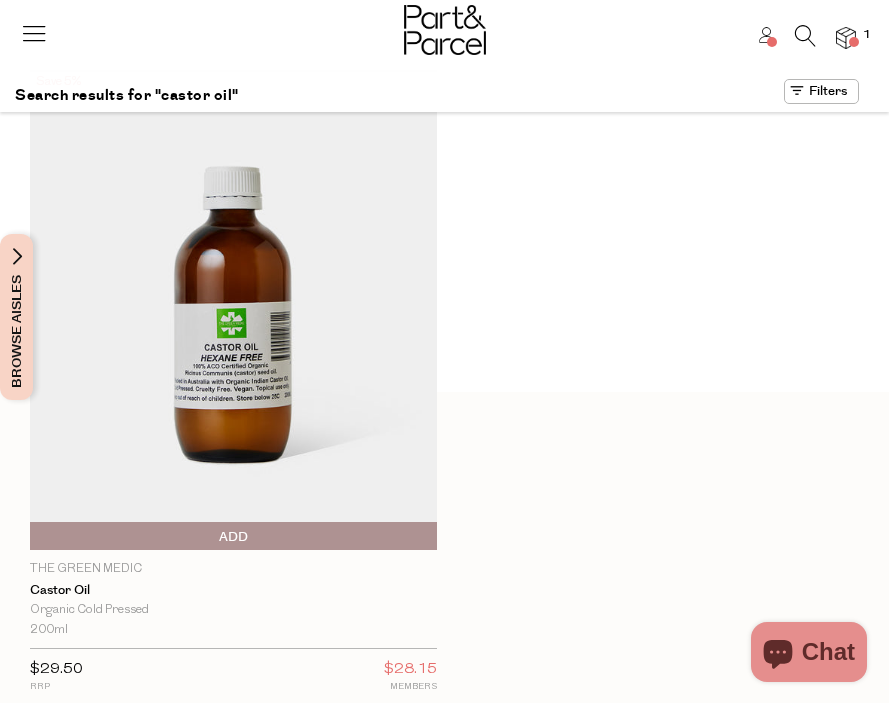 click at bounding box center (805, 36) 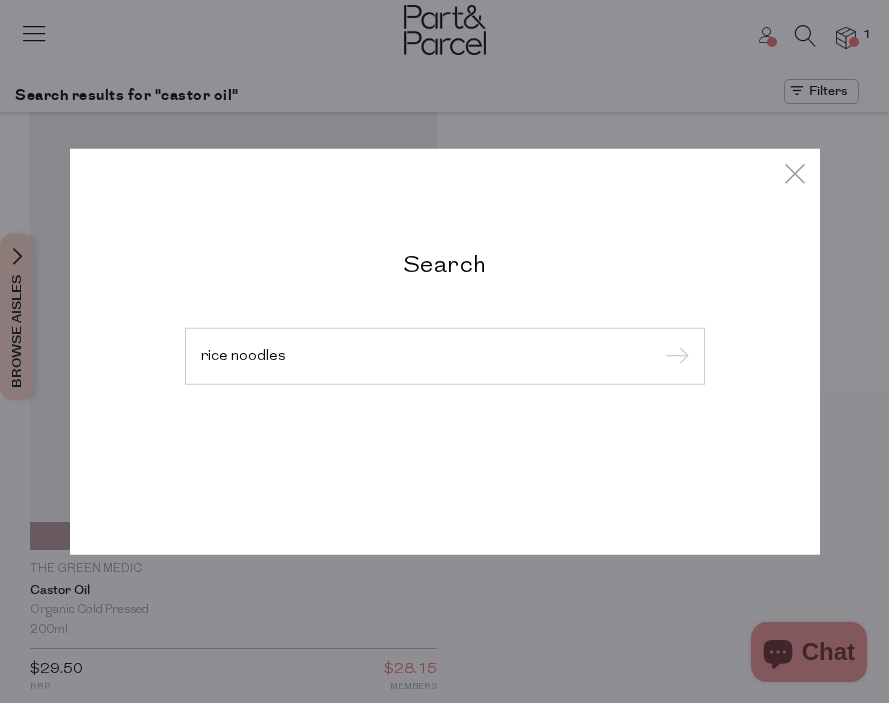 type on "rice noodles" 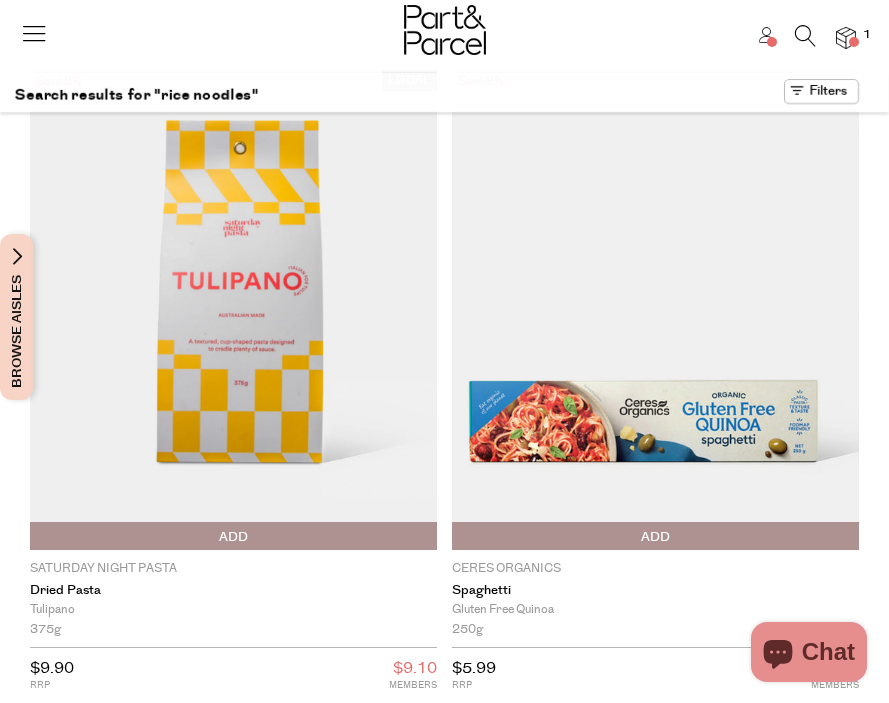 scroll, scrollTop: 0, scrollLeft: 0, axis: both 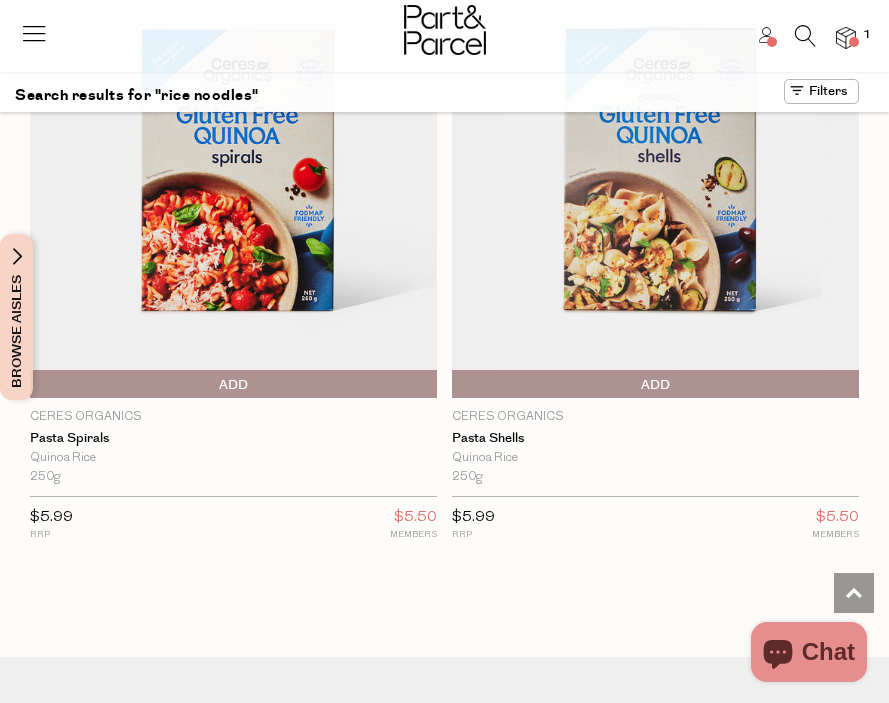 click at bounding box center [805, 36] 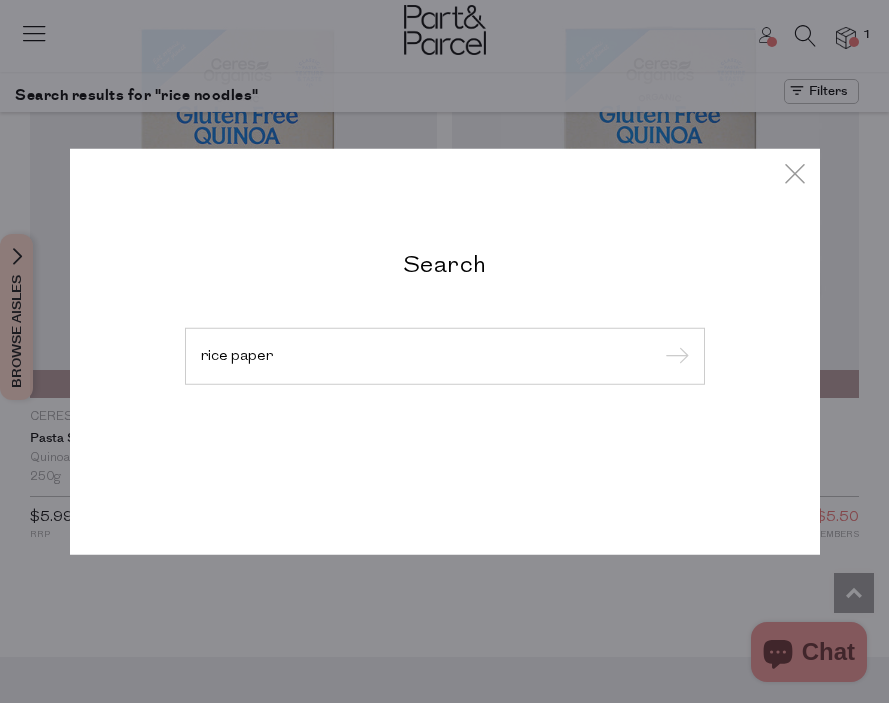 type on "rice paper" 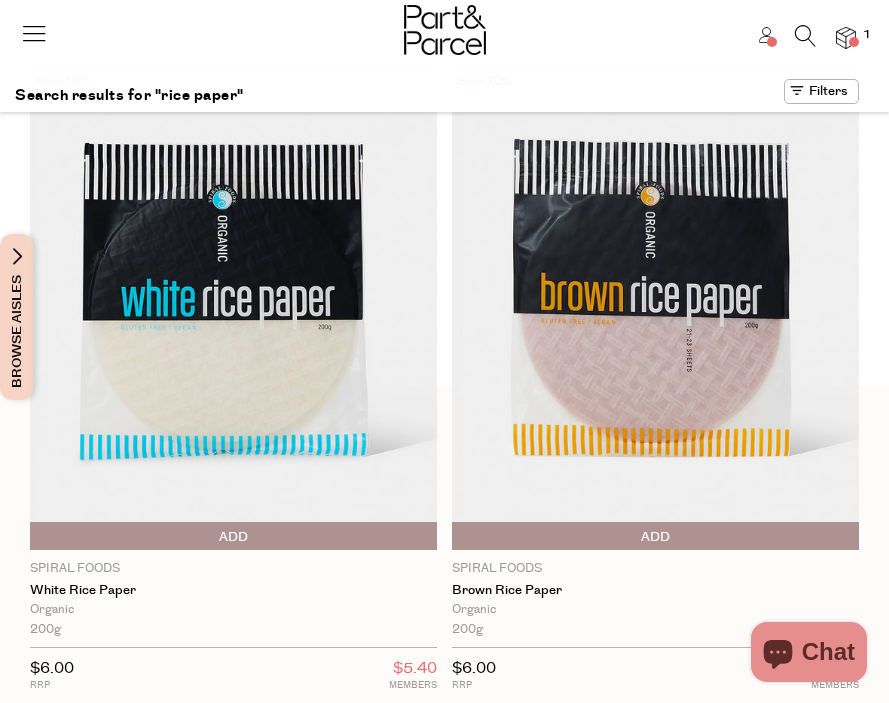 scroll, scrollTop: 0, scrollLeft: 0, axis: both 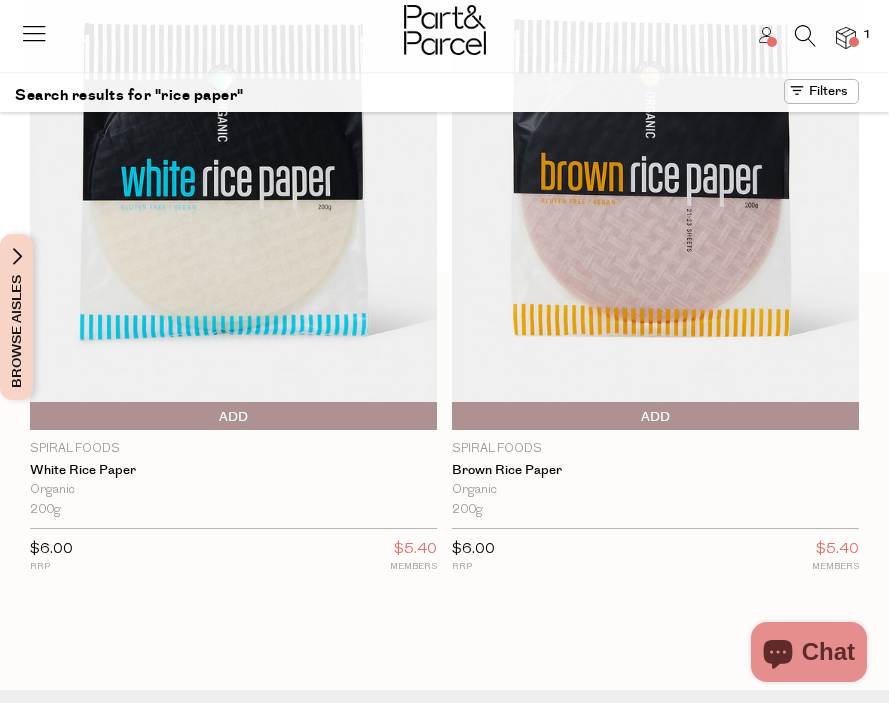 click on "Add To Parcel" at bounding box center [233, 417] 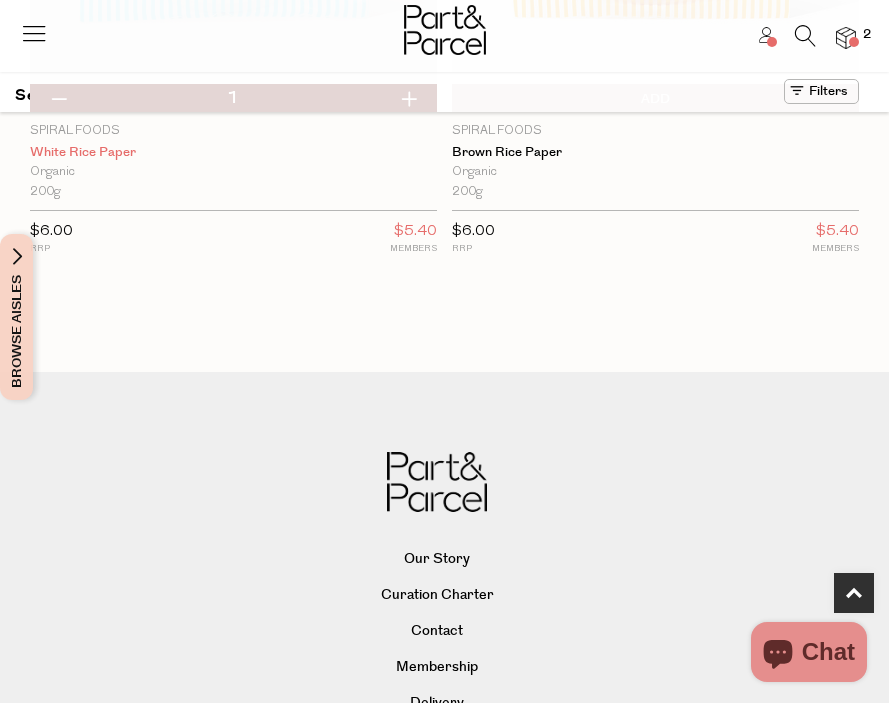 scroll, scrollTop: 0, scrollLeft: 0, axis: both 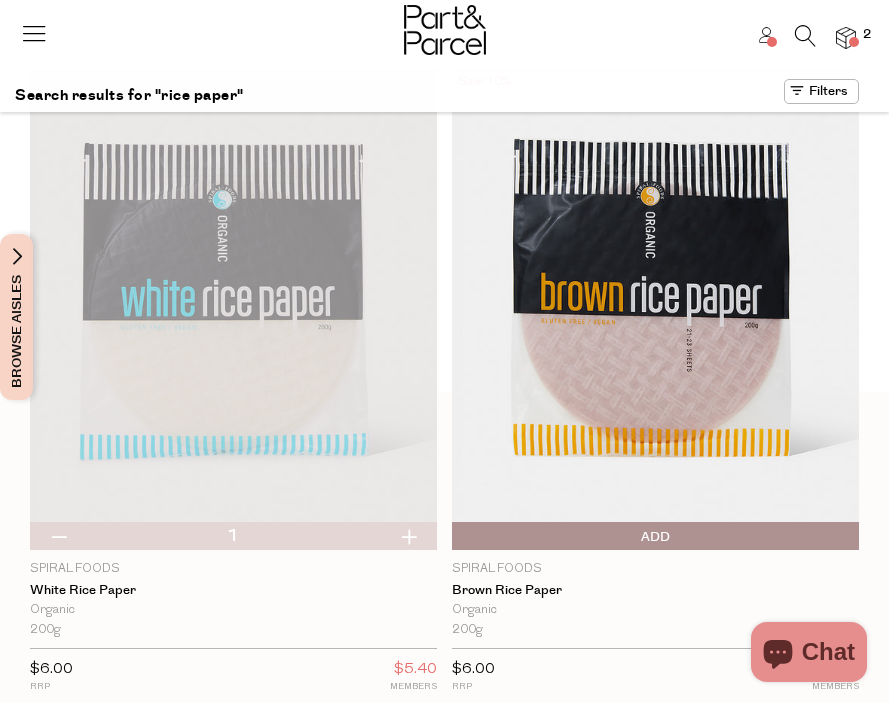 click at bounding box center (846, 38) 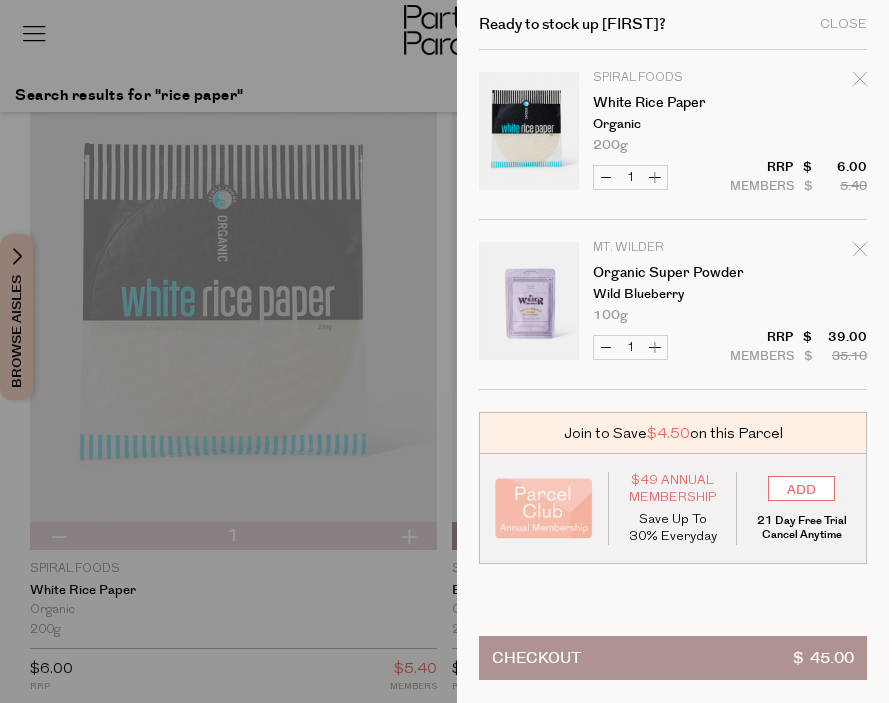 click on "Checkout $ 45.00" at bounding box center [673, 658] 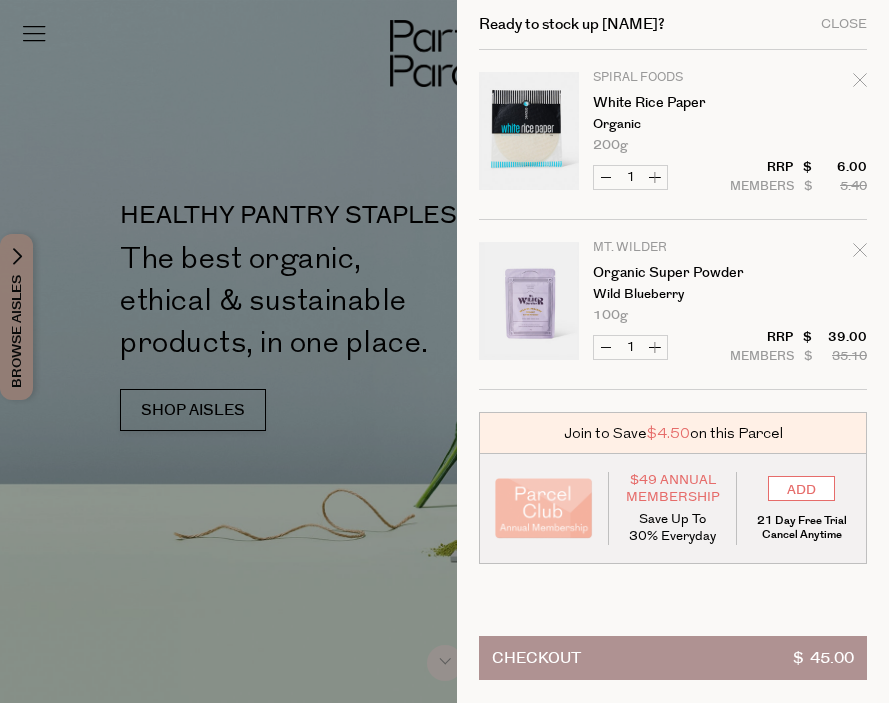 scroll, scrollTop: 0, scrollLeft: 0, axis: both 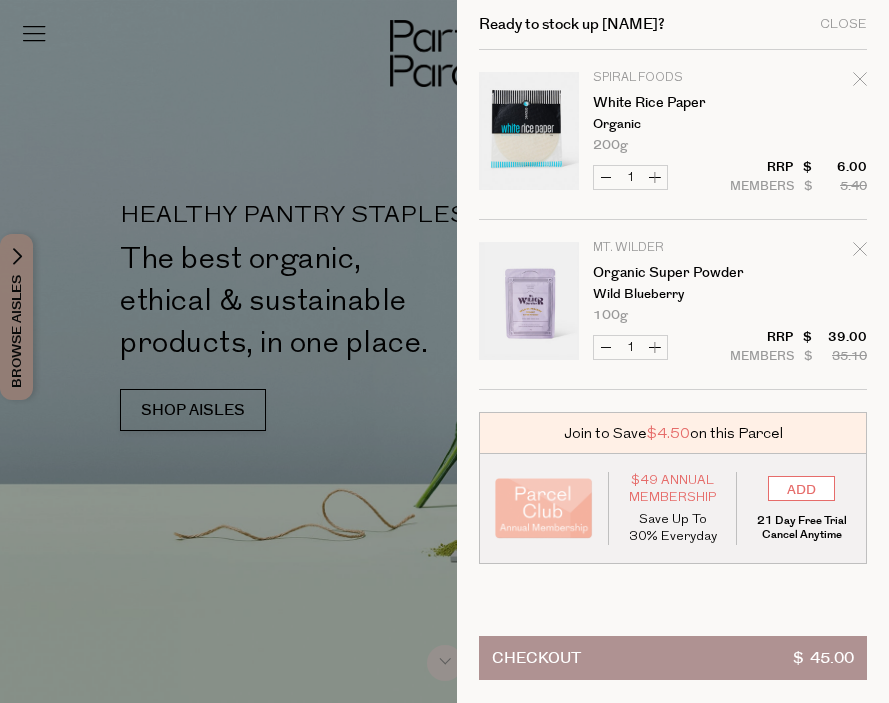 click at bounding box center (444, 351) 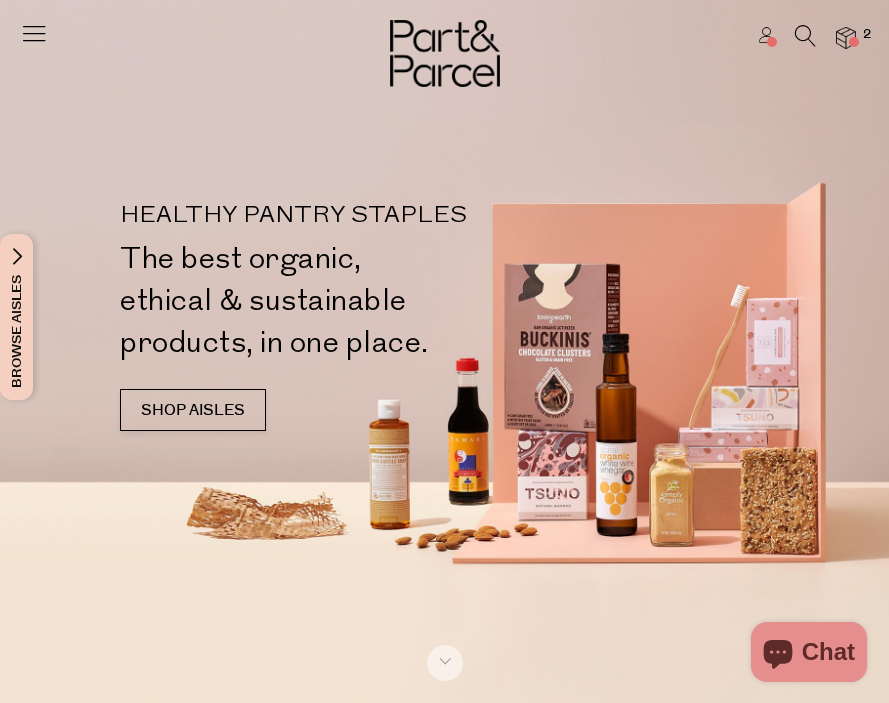 click at bounding box center (805, 36) 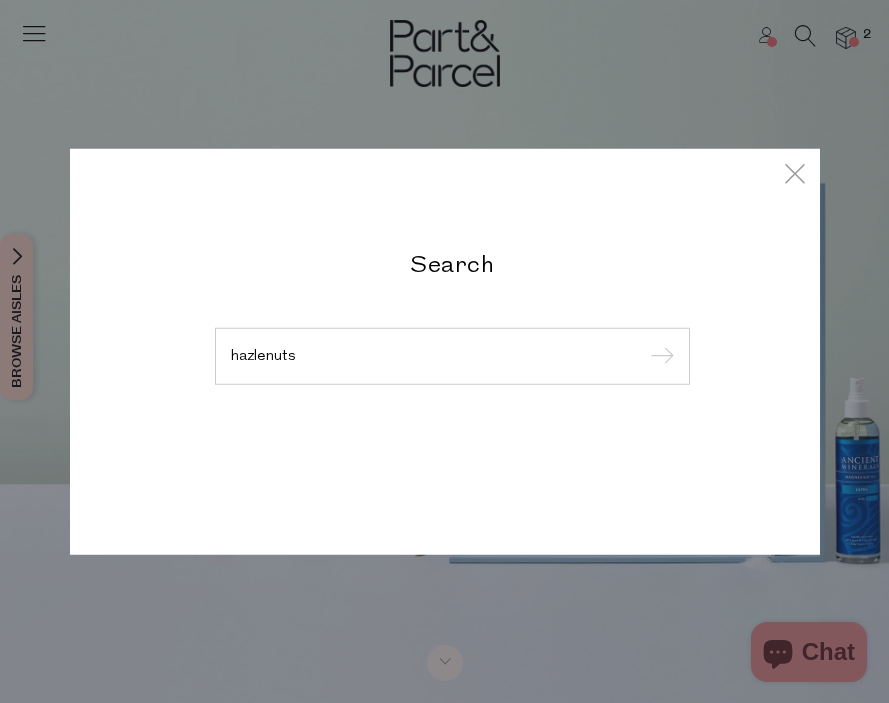 type on "hazlenuts" 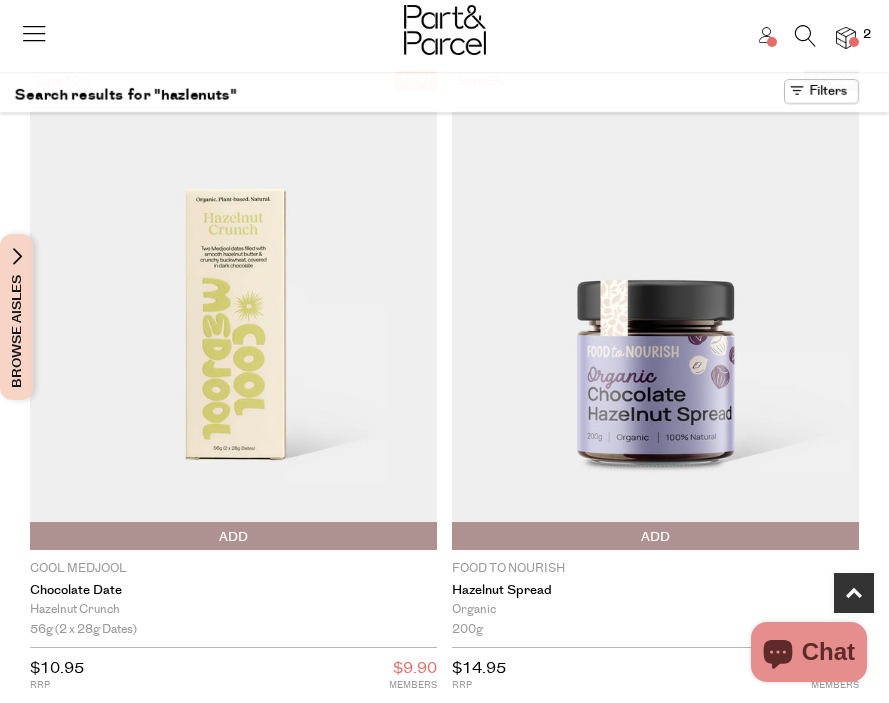 scroll, scrollTop: 488, scrollLeft: 0, axis: vertical 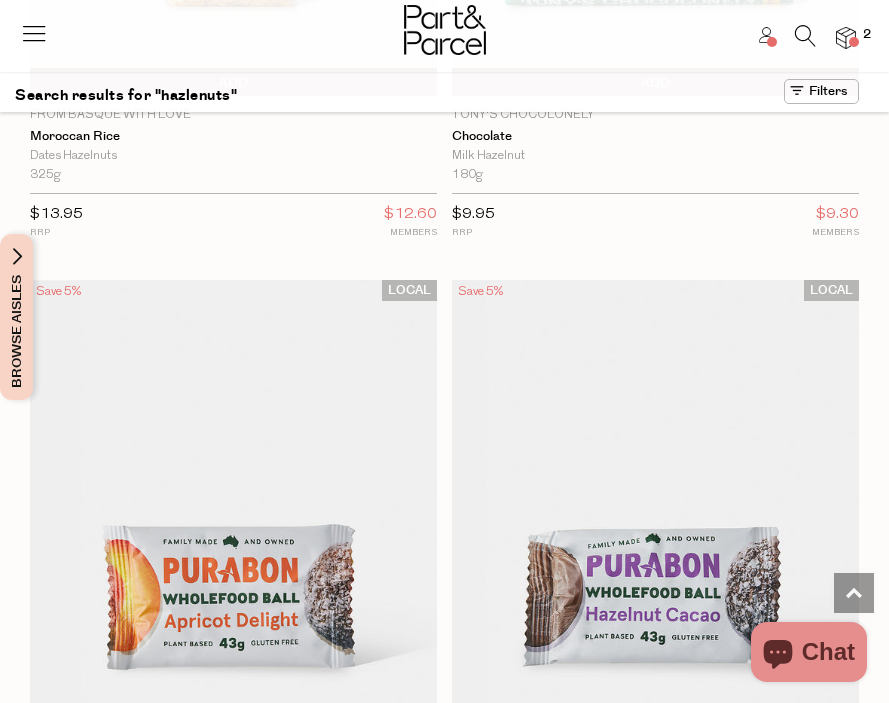click at bounding box center (805, 36) 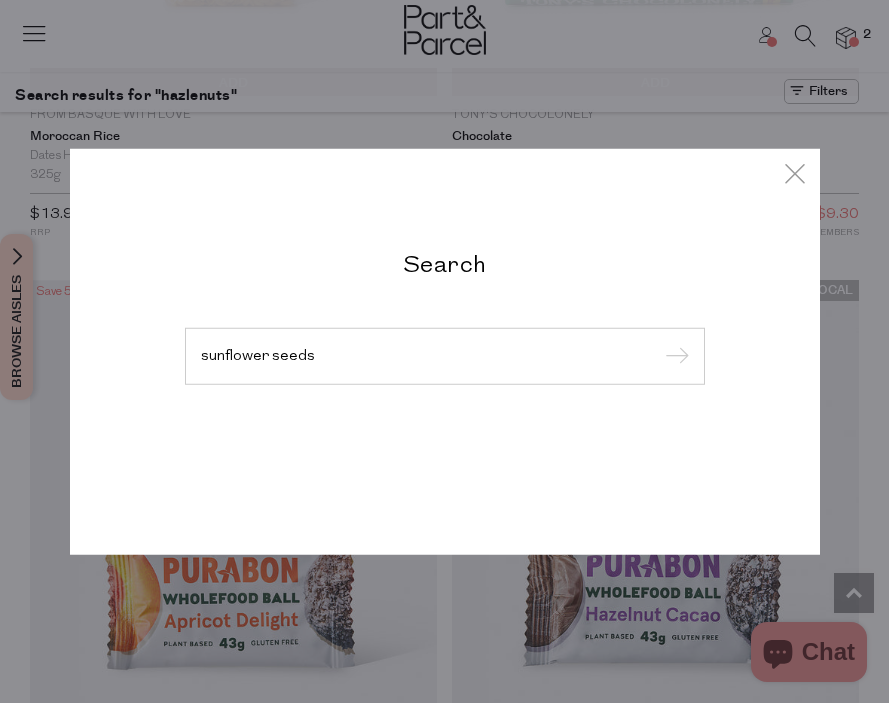 type on "sunflower seeds" 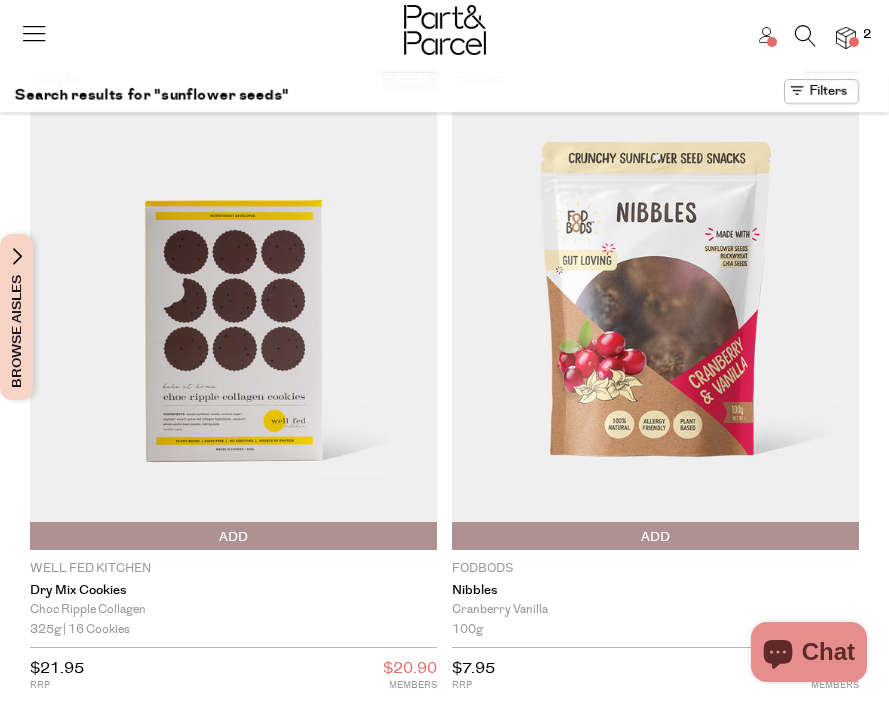 scroll, scrollTop: 0, scrollLeft: 0, axis: both 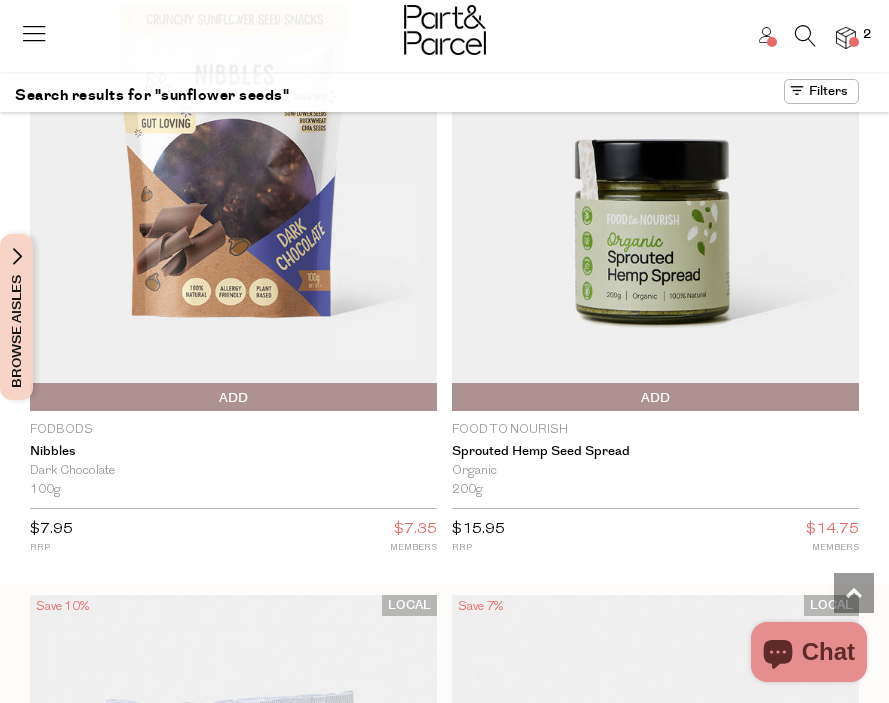 click at bounding box center (805, 36) 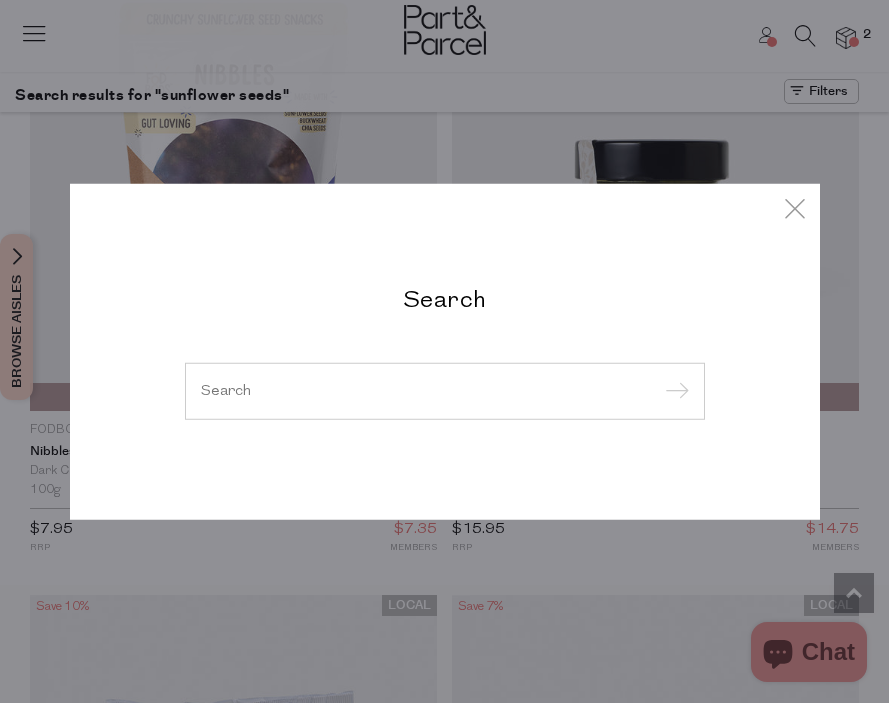 click at bounding box center [445, 391] 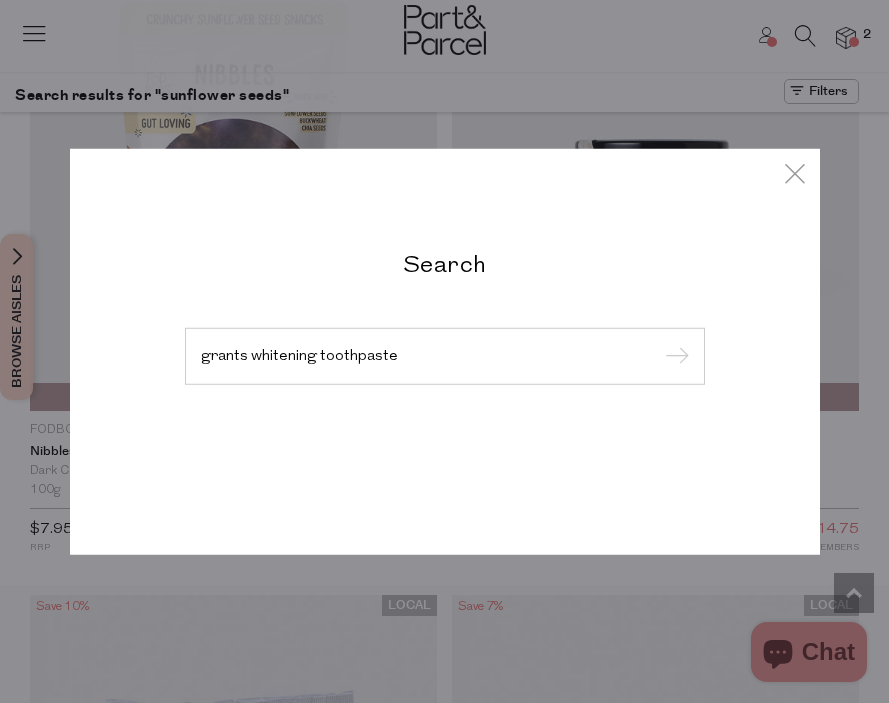 type on "grants whitening toothpaste" 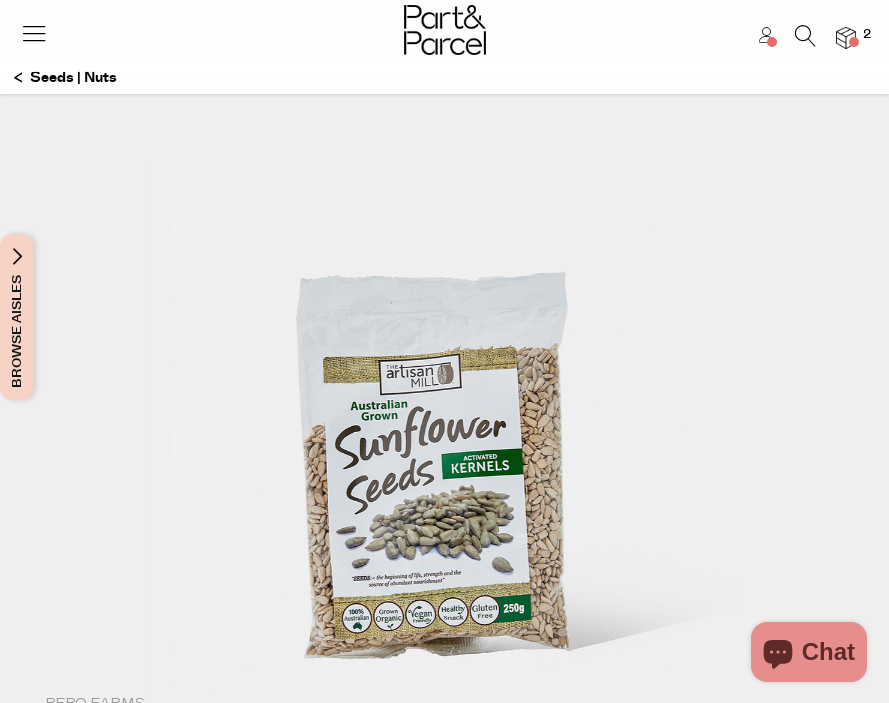 scroll, scrollTop: 0, scrollLeft: 0, axis: both 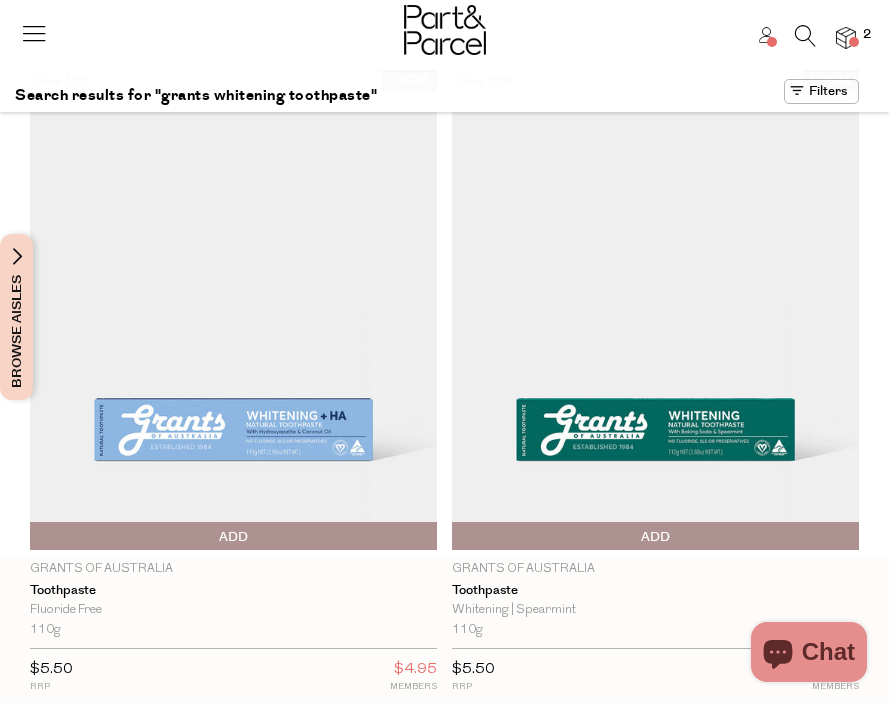 click at bounding box center [805, 36] 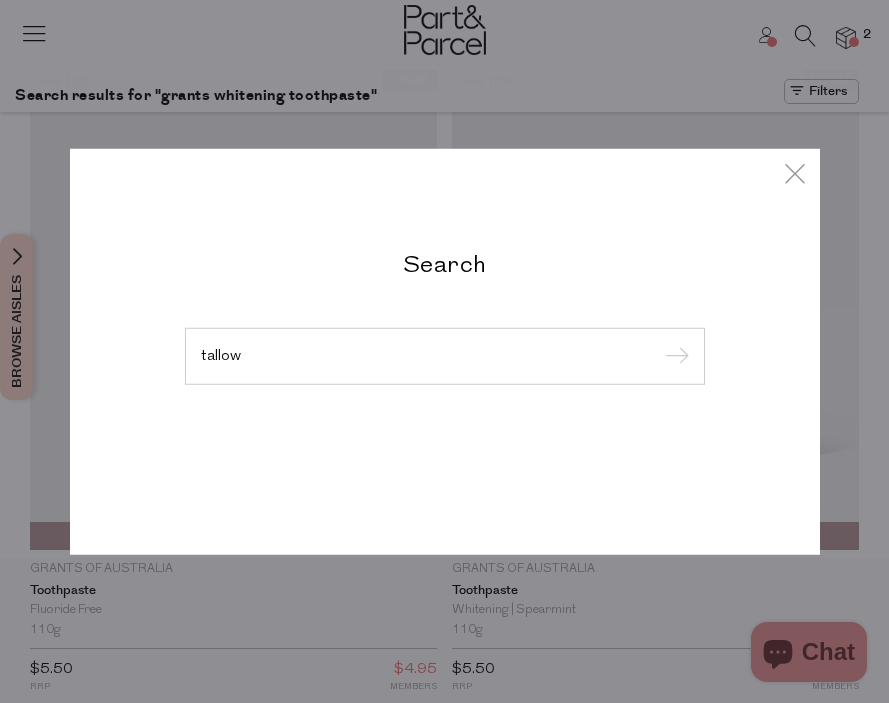 type on "tallow" 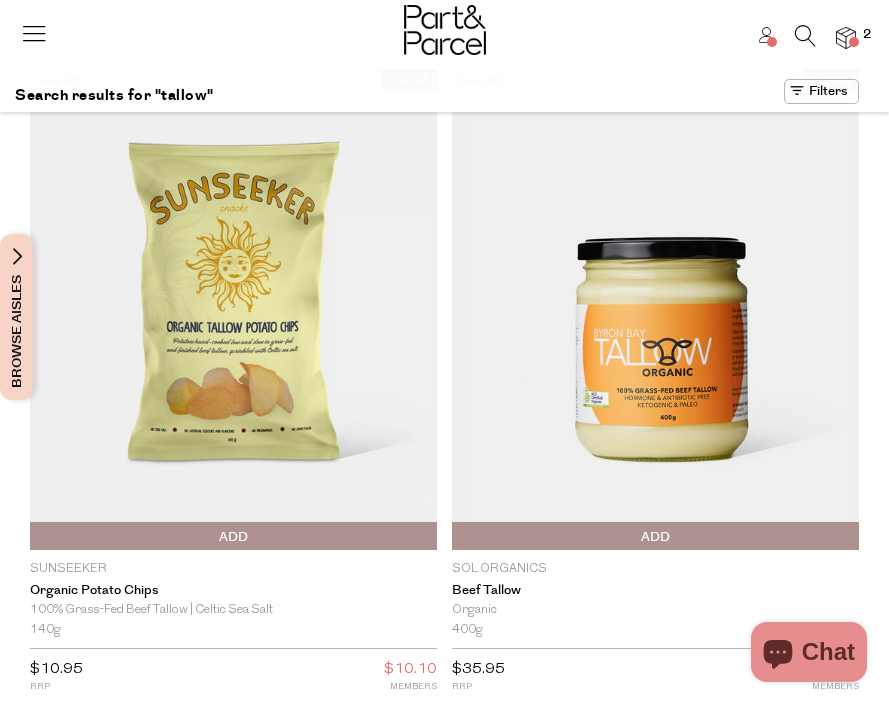 scroll, scrollTop: 0, scrollLeft: 0, axis: both 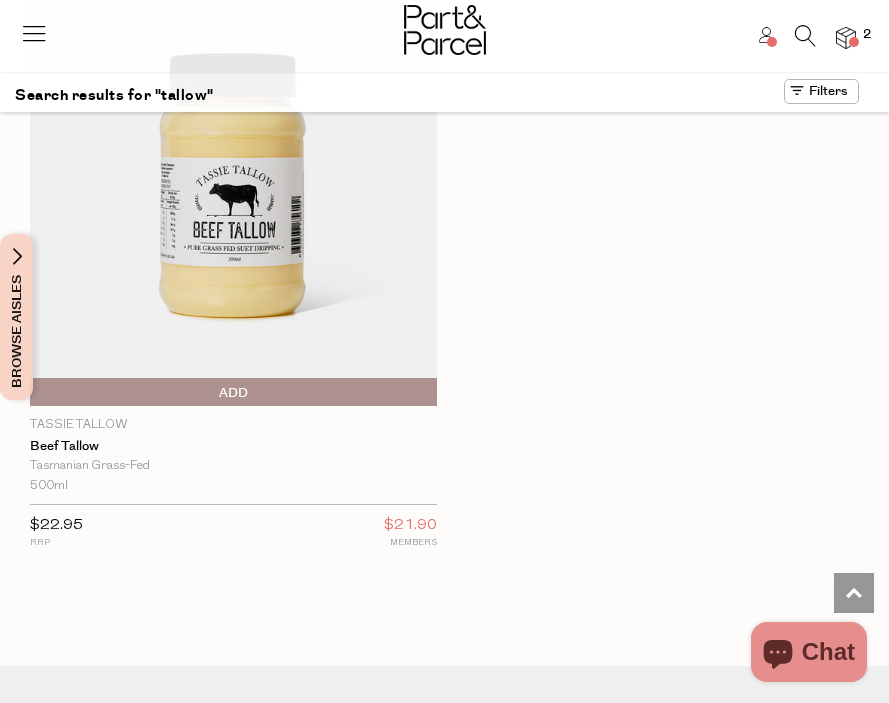 click at bounding box center (805, 36) 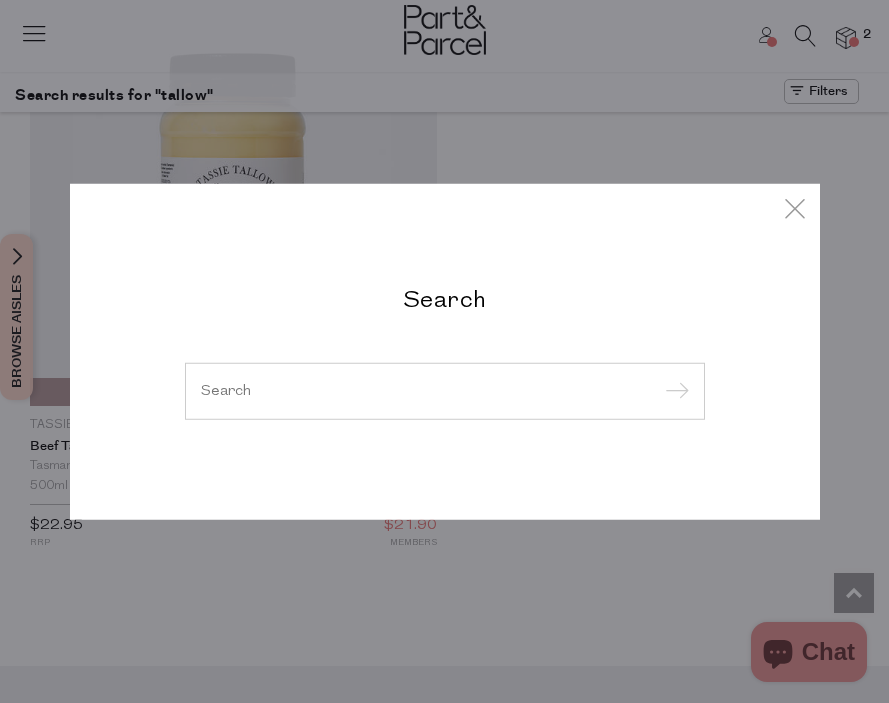 click at bounding box center [445, 390] 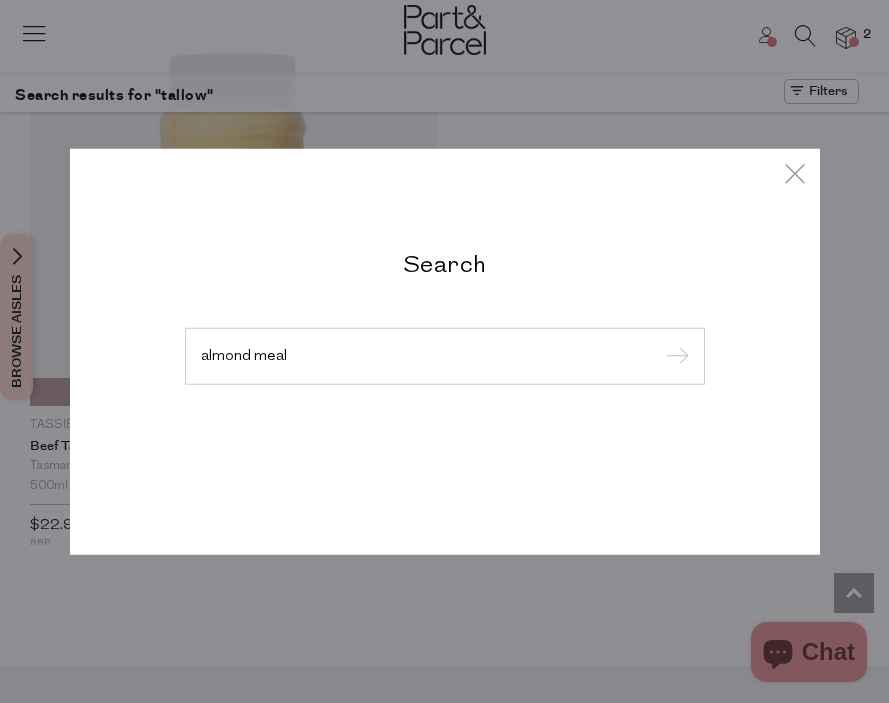 type on "almond meal" 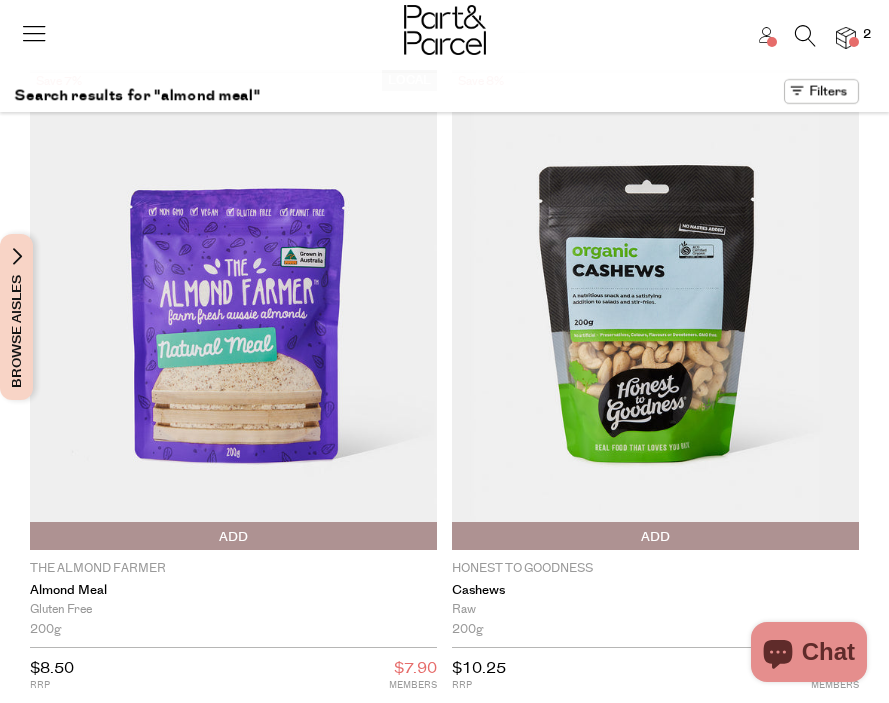 scroll, scrollTop: 0, scrollLeft: 0, axis: both 